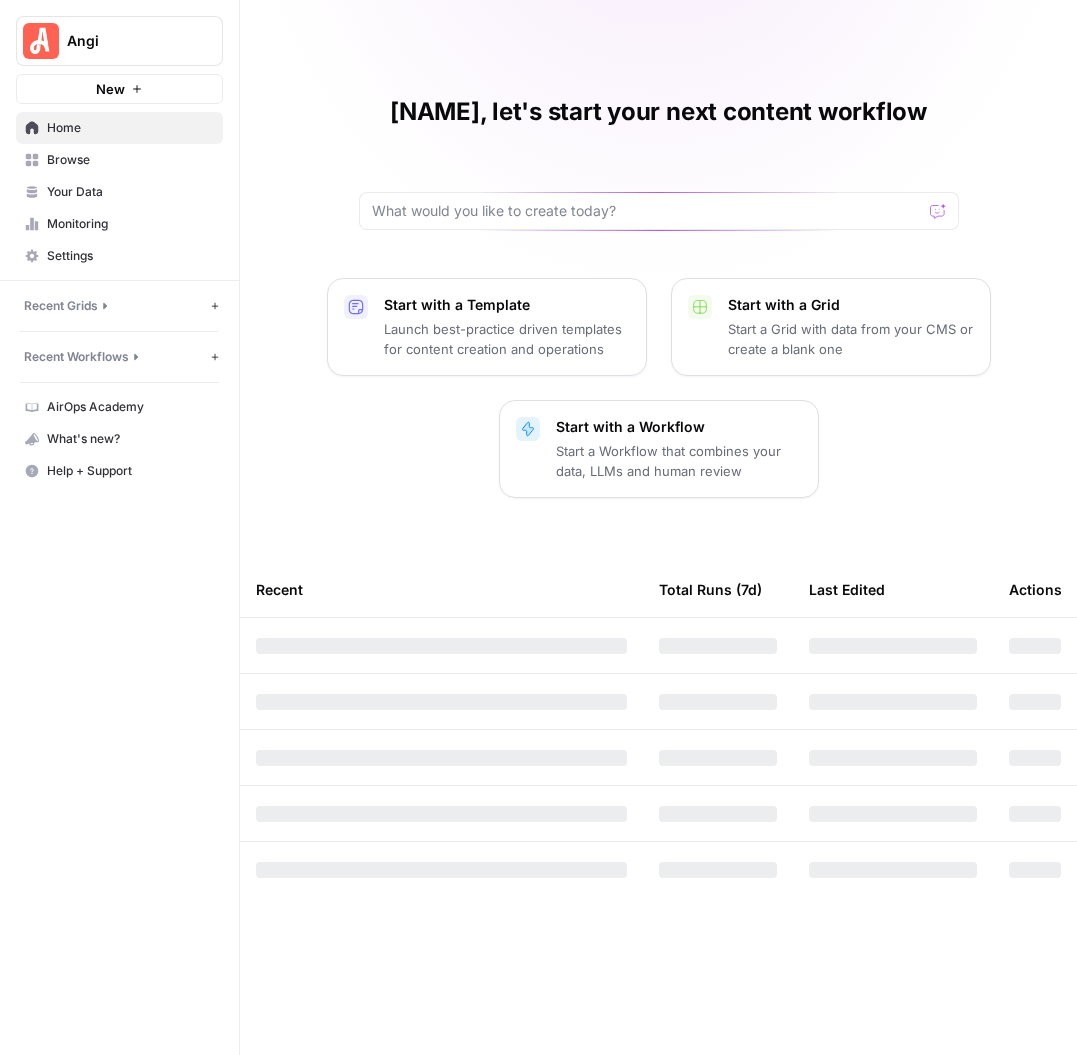 scroll, scrollTop: 0, scrollLeft: 0, axis: both 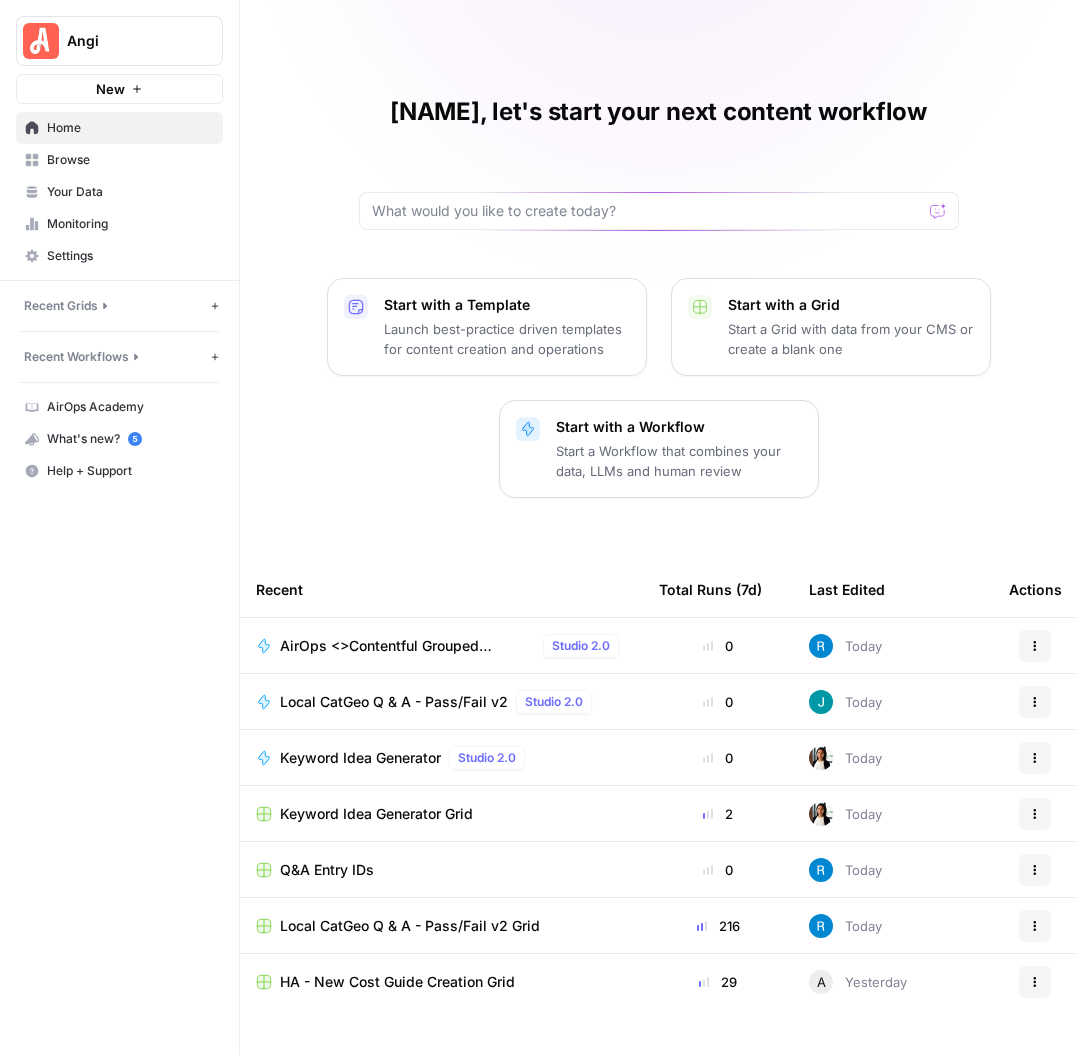 click on "Home" at bounding box center (130, 128) 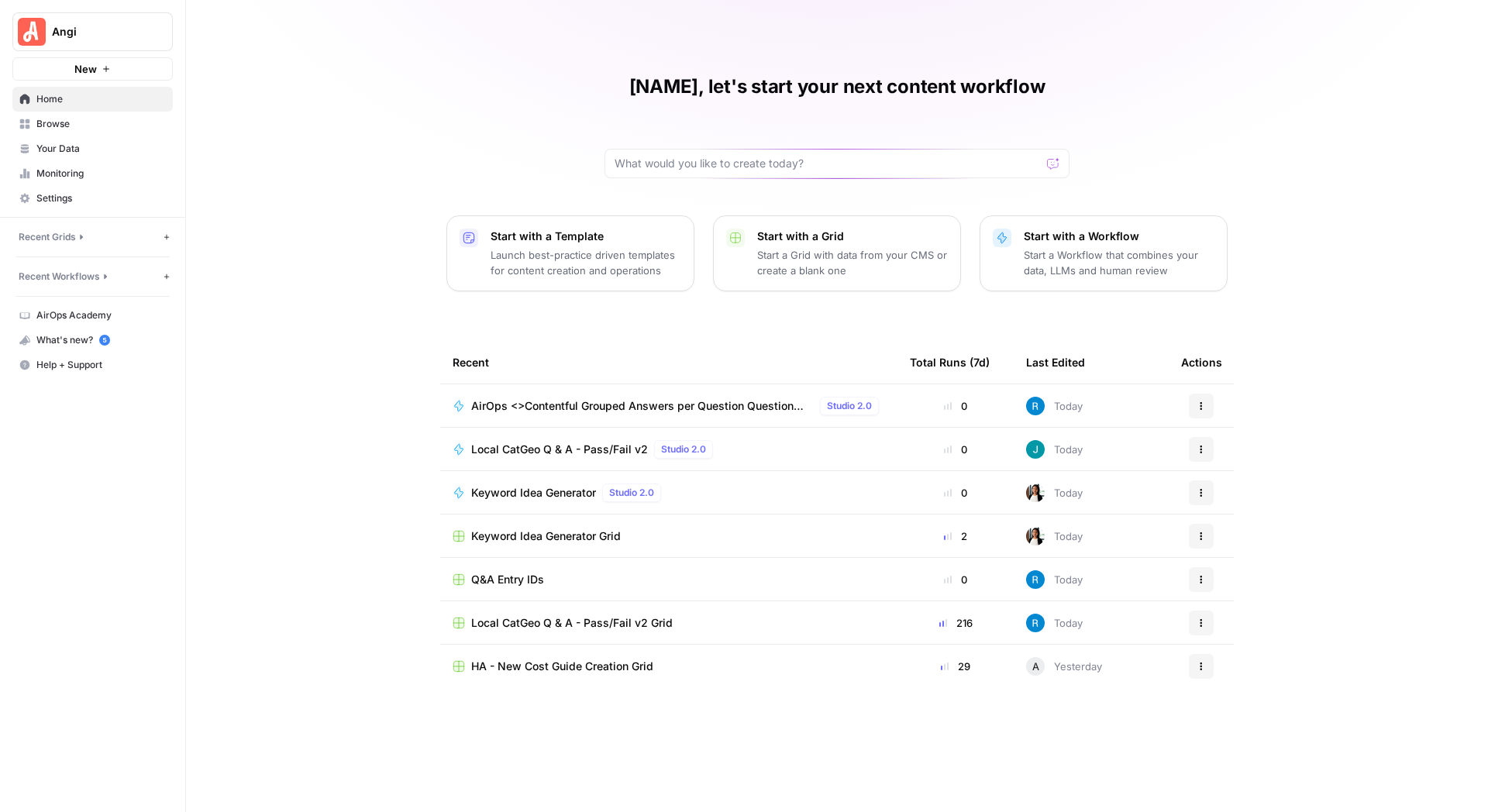 click on "HA - New Cost Guide Creation Grid" at bounding box center [562, 666] 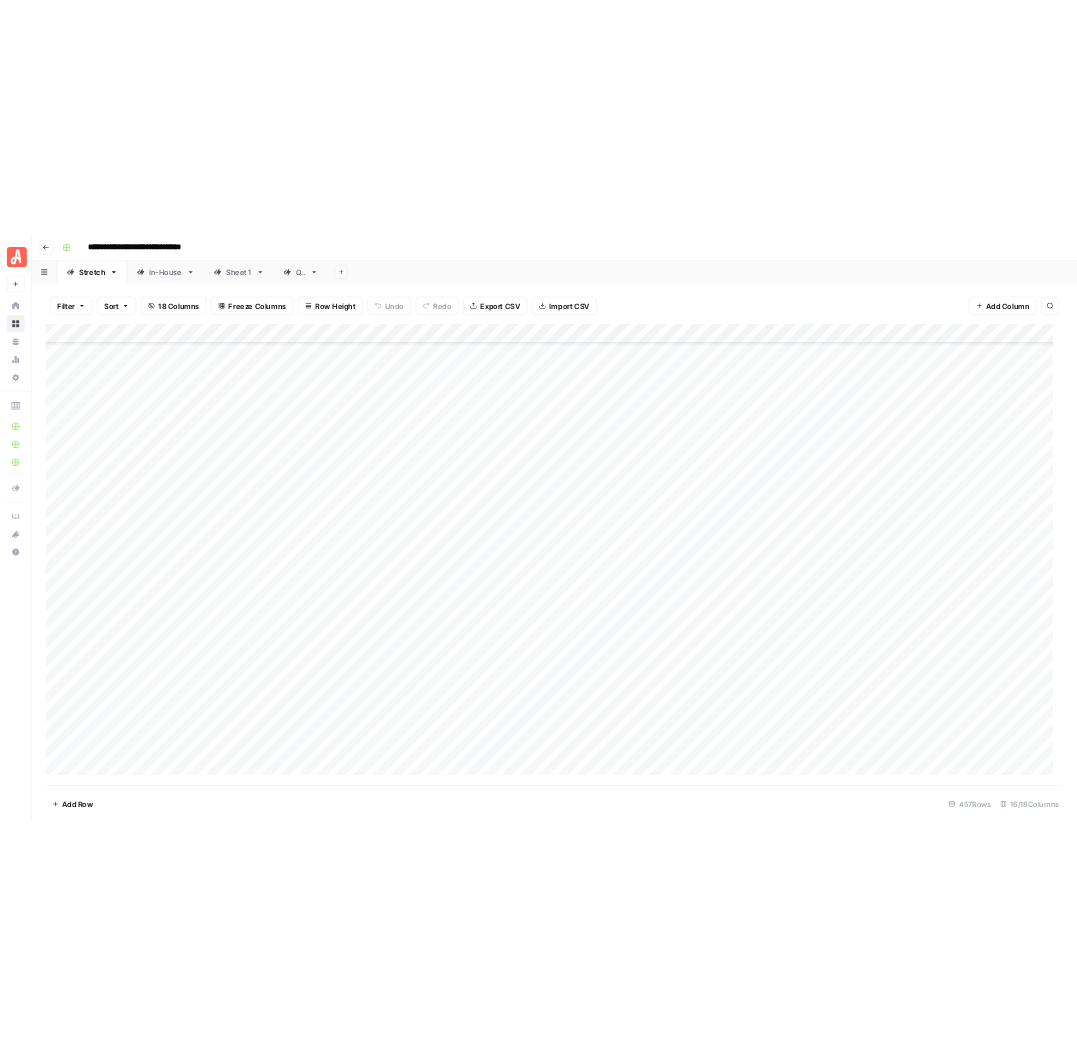 scroll, scrollTop: 14800, scrollLeft: 0, axis: vertical 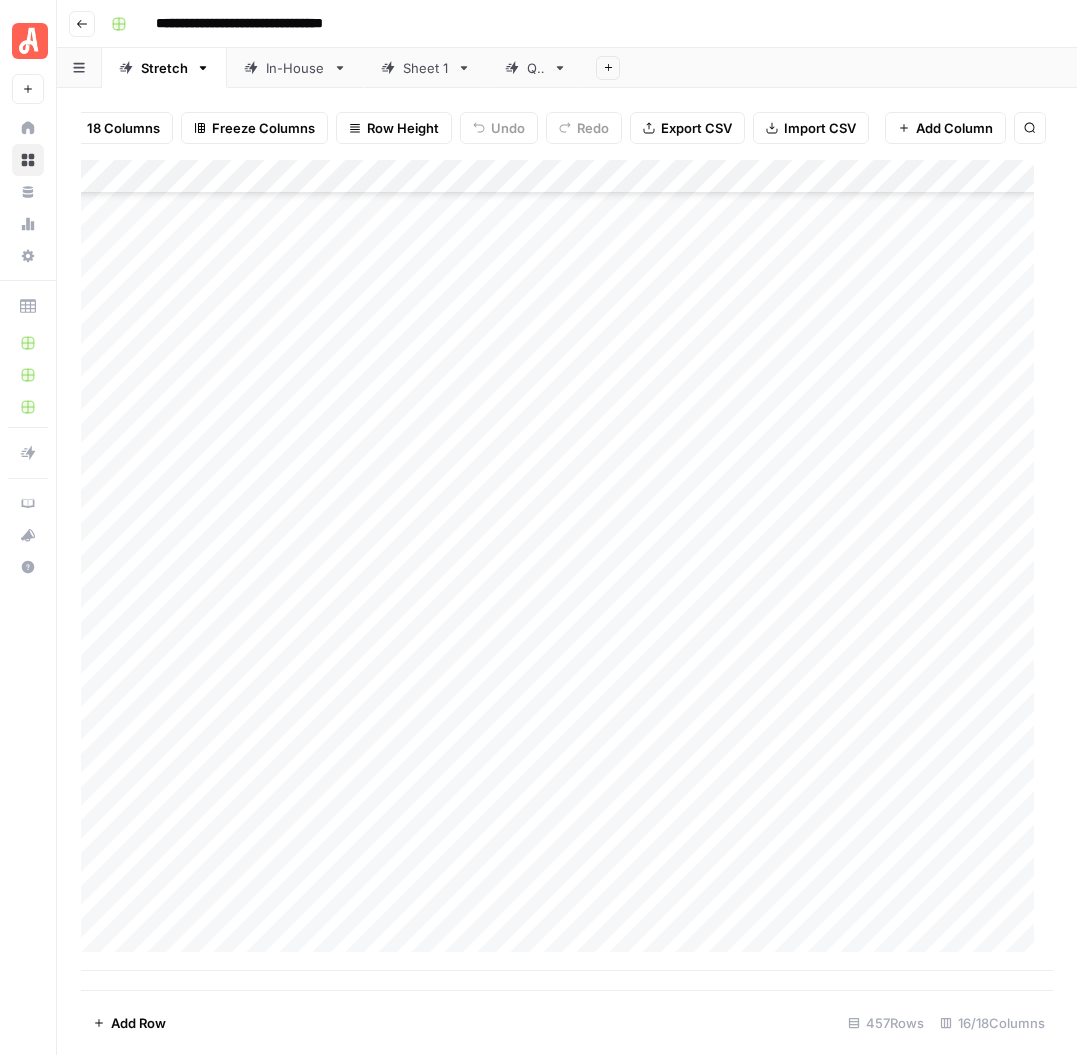 click on "Search" at bounding box center (1030, 128) 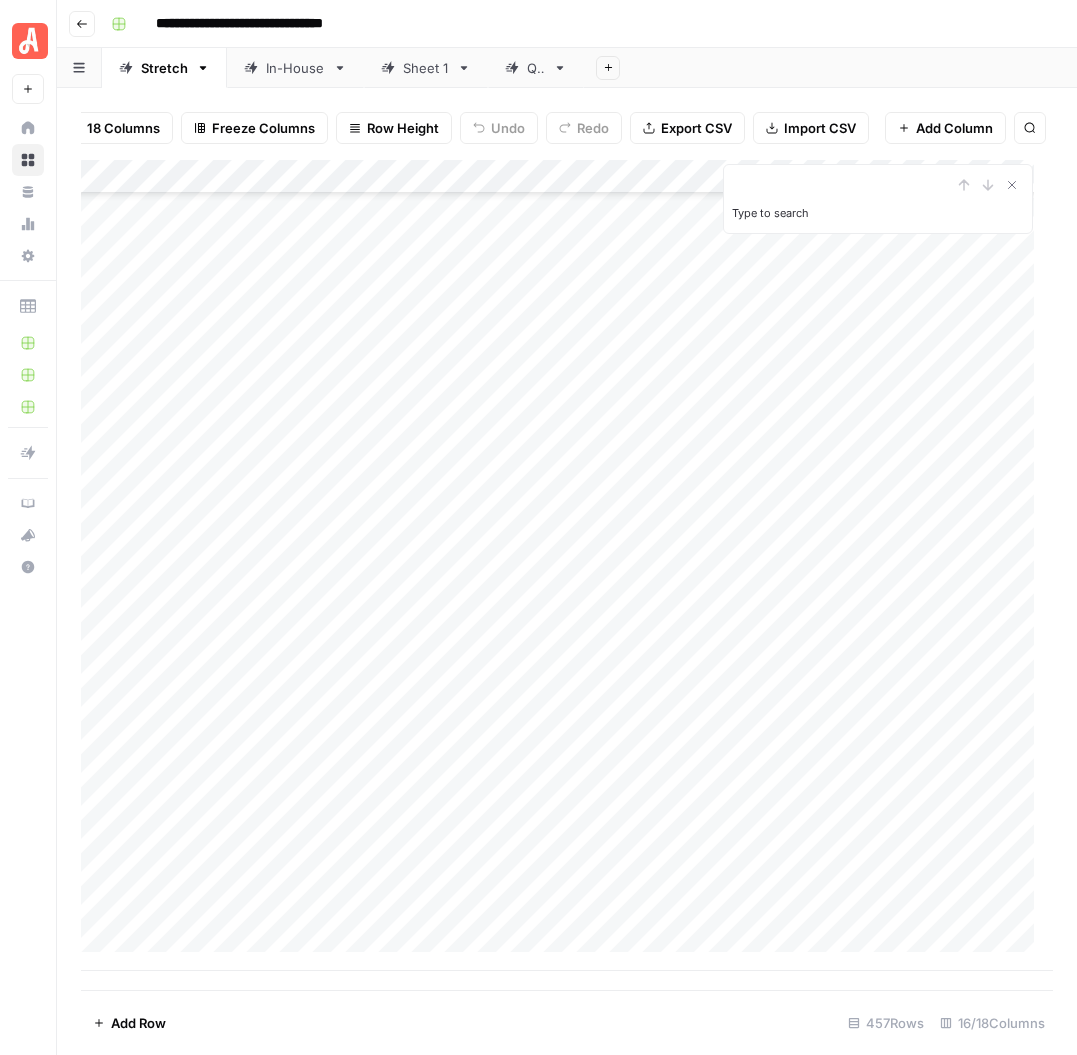 type on "**********" 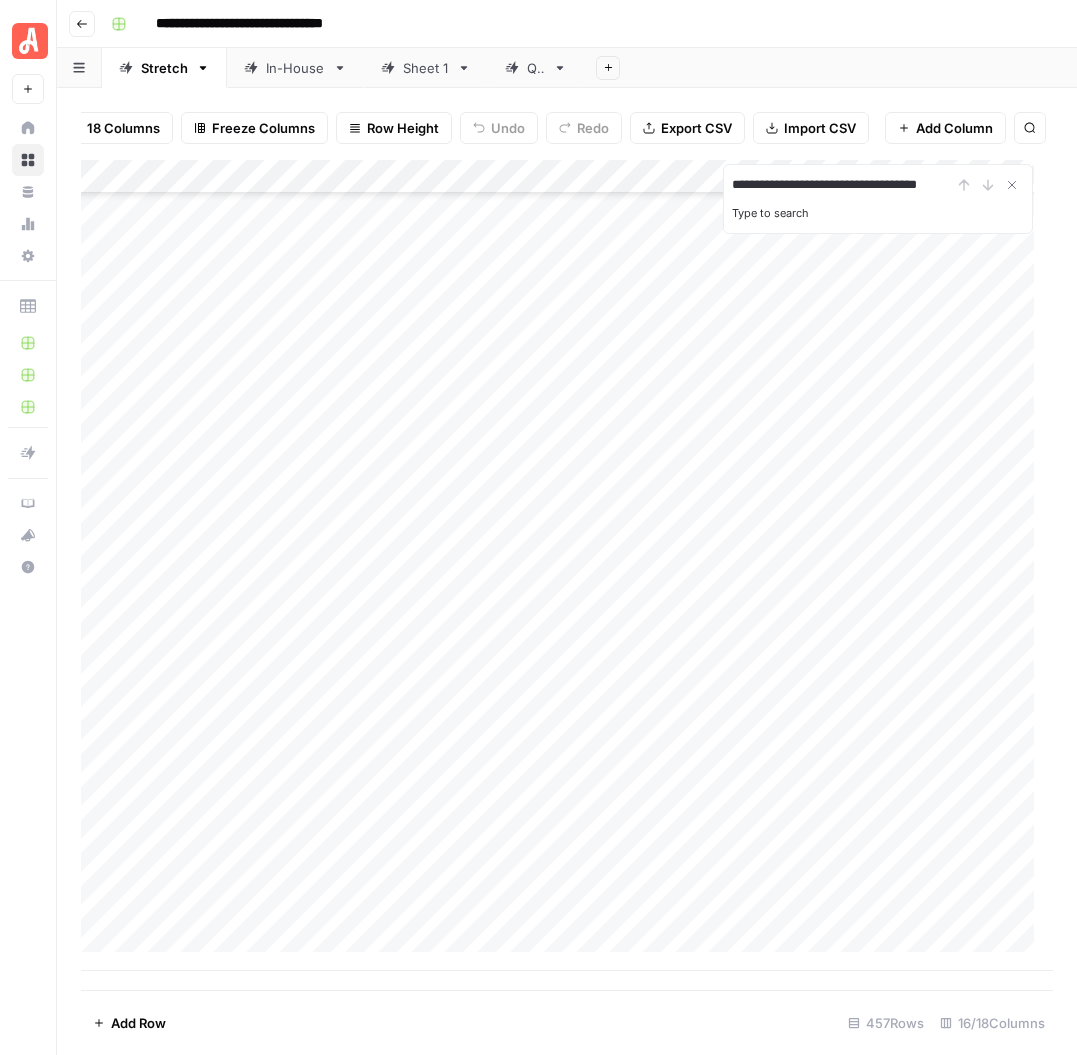scroll, scrollTop: 0, scrollLeft: 17, axis: horizontal 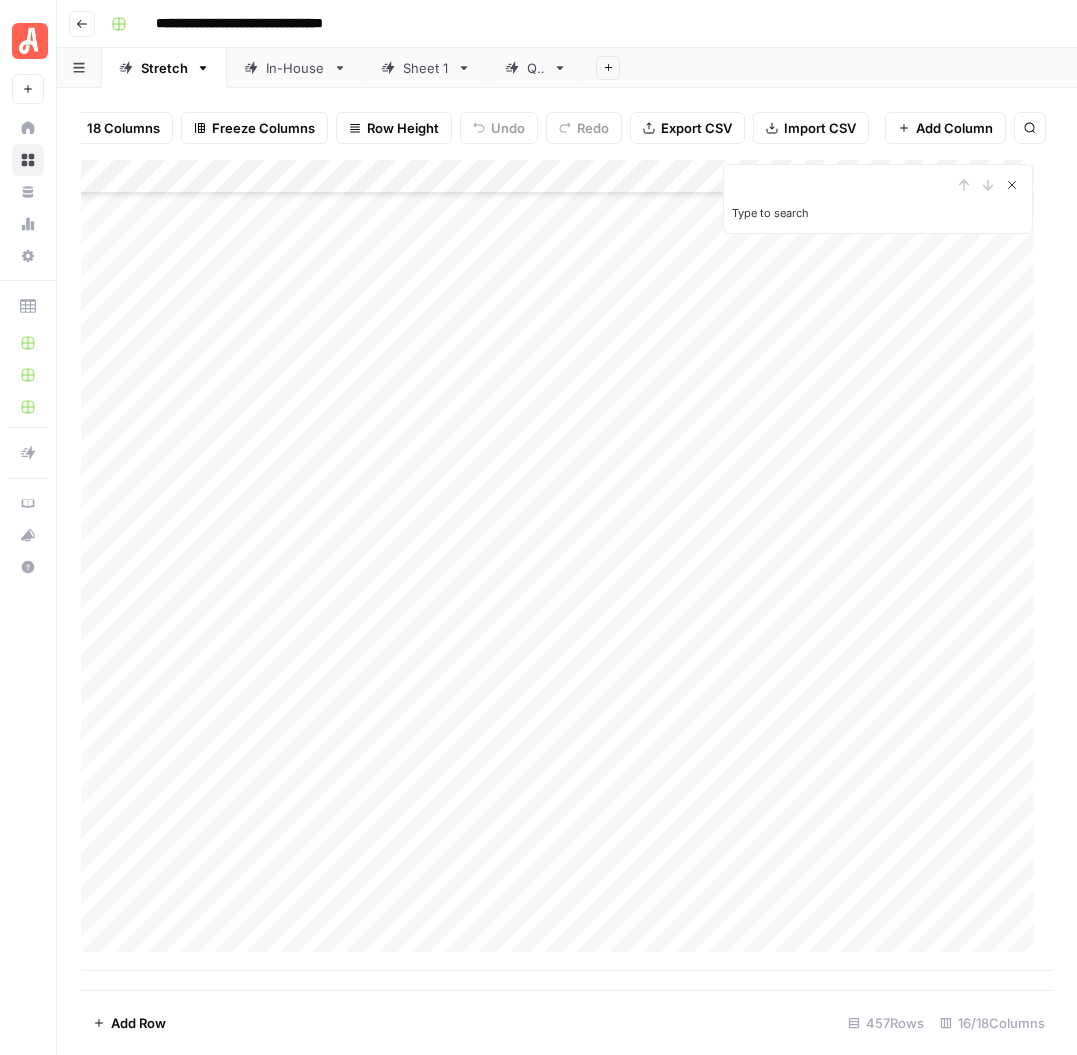 click 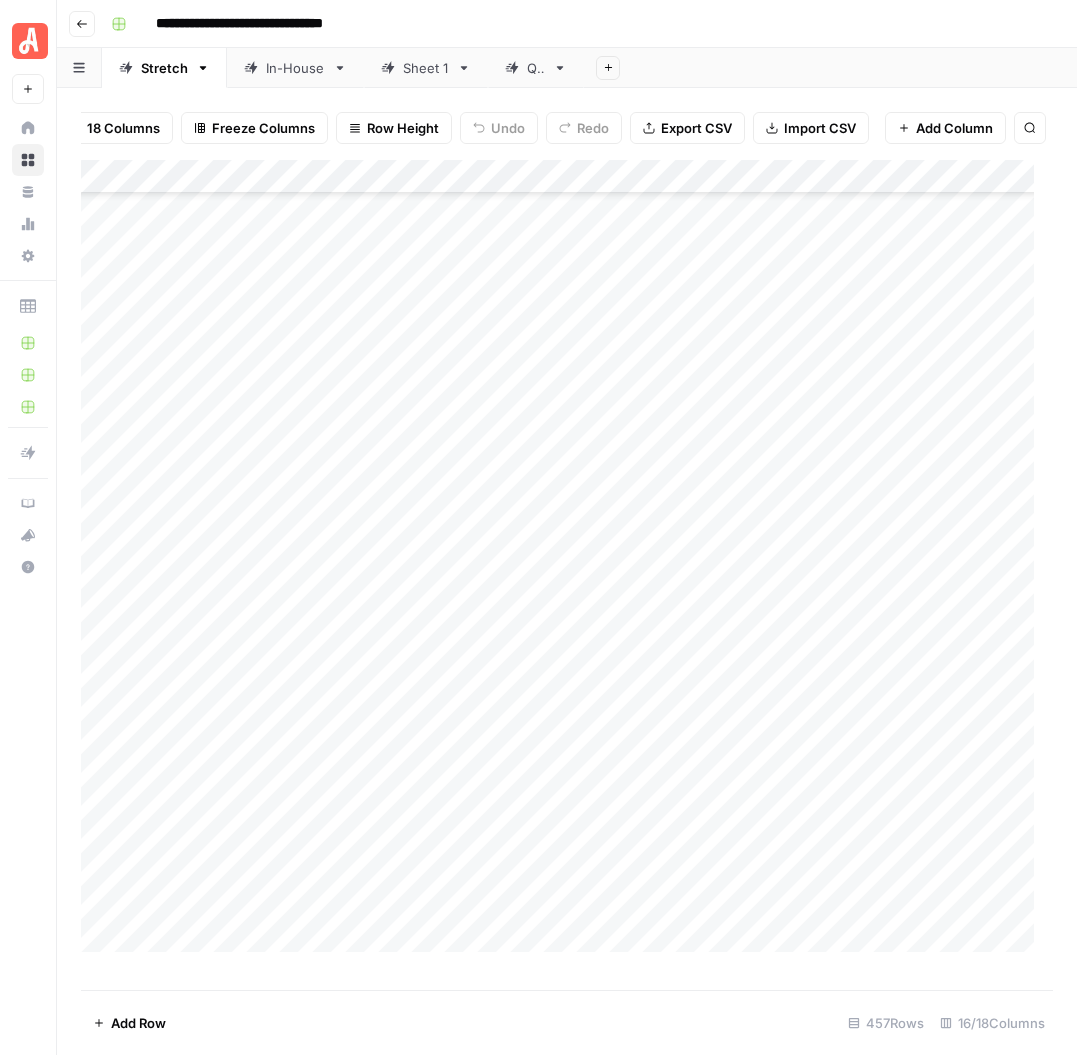 scroll, scrollTop: 14550, scrollLeft: 0, axis: vertical 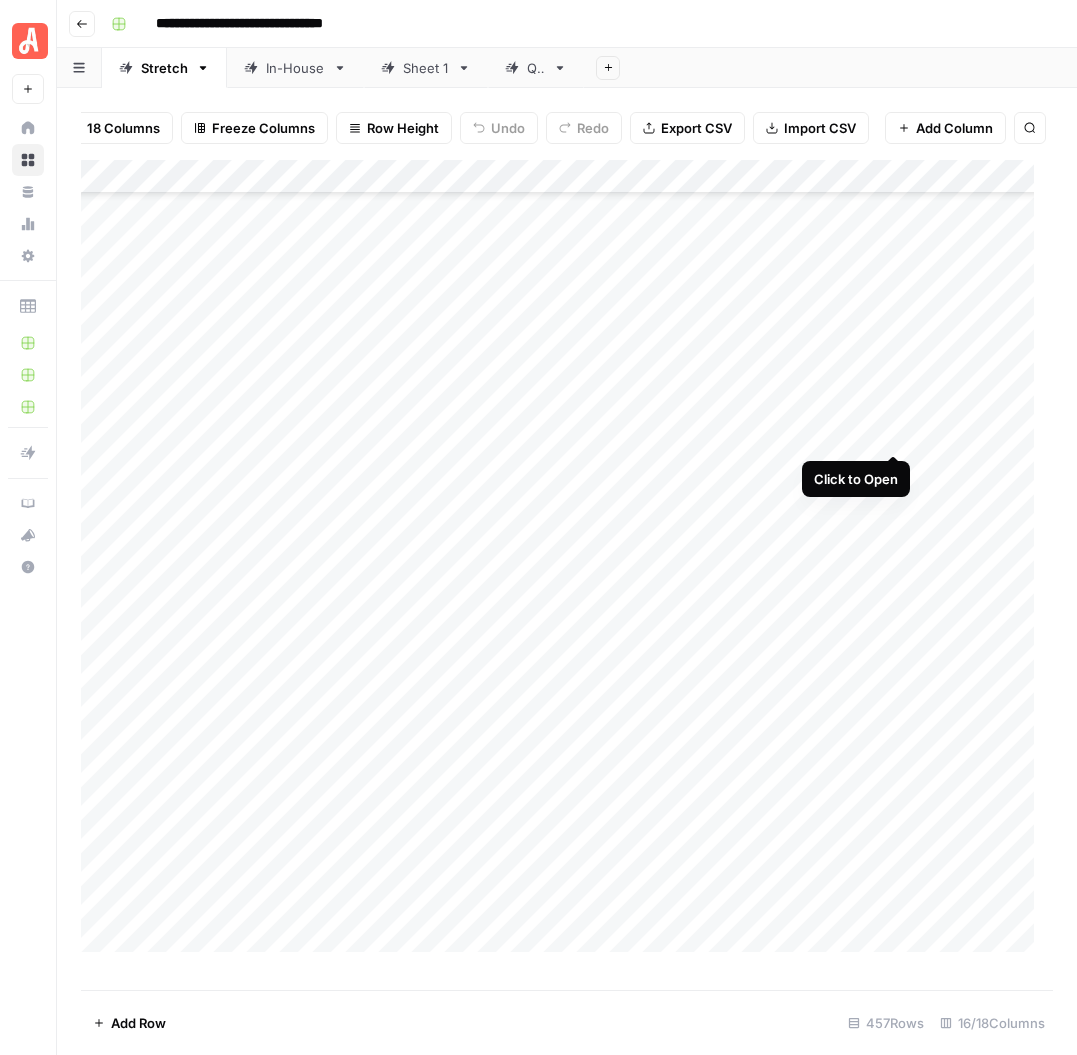 click on "Add Column" at bounding box center [567, 565] 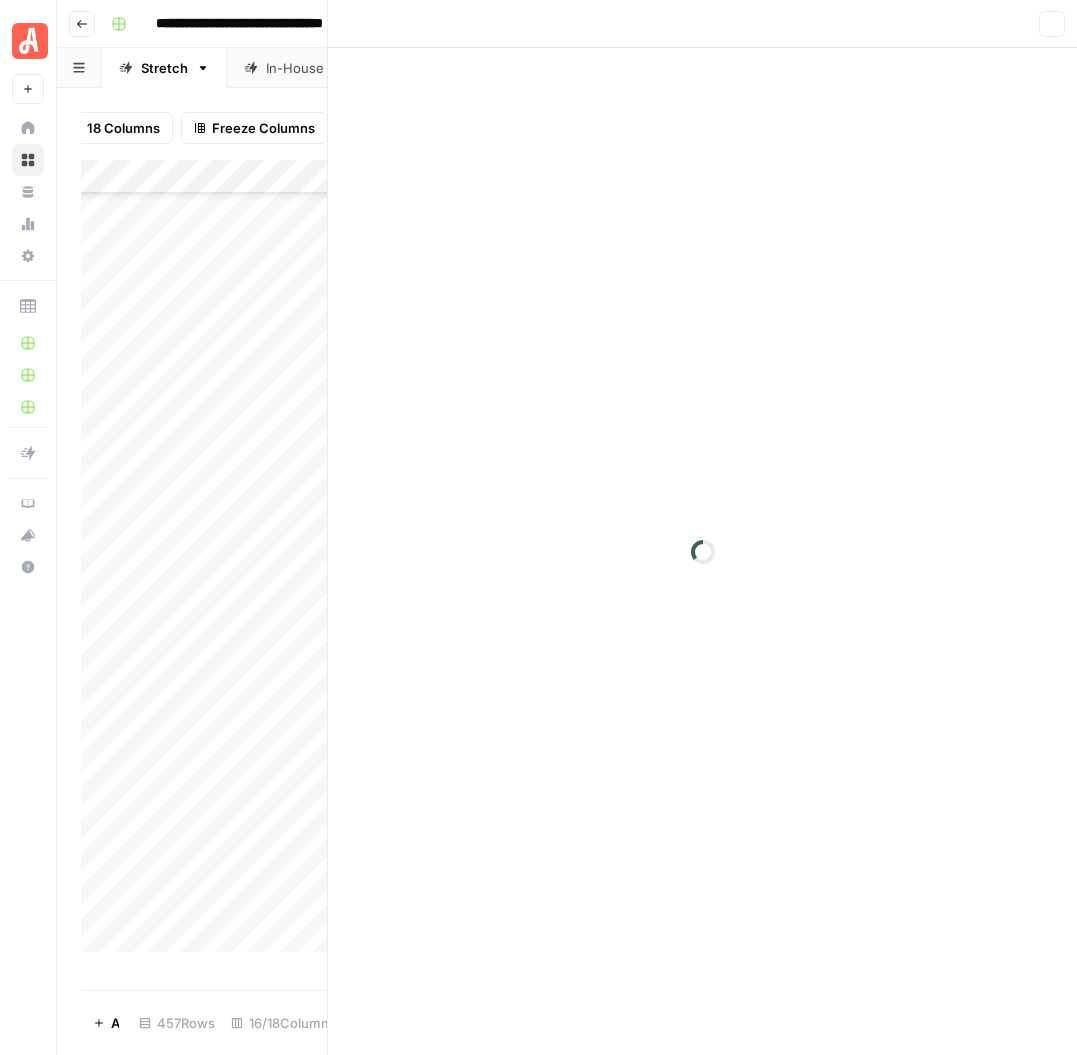 scroll, scrollTop: 0, scrollLeft: 171, axis: horizontal 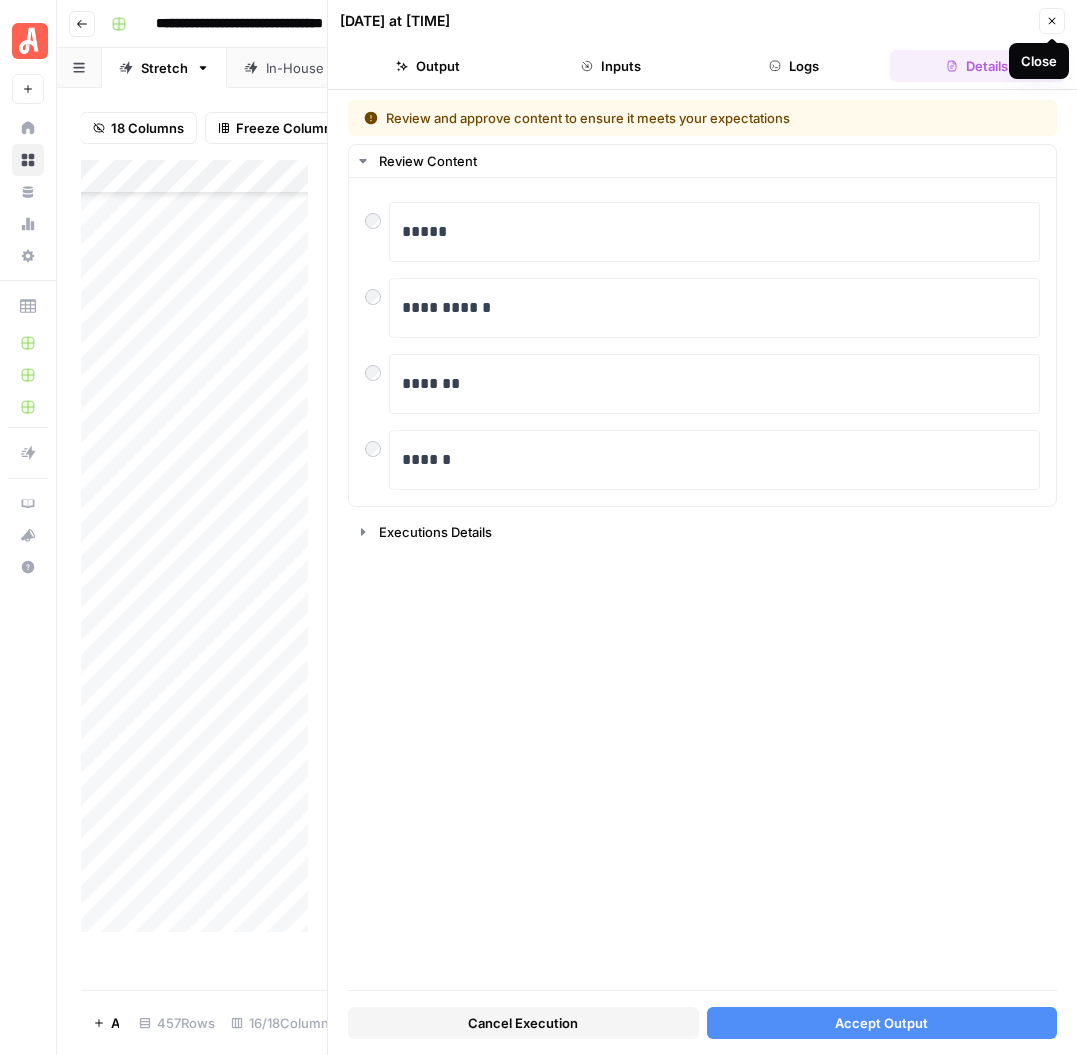 click on "Close" at bounding box center (1052, 21) 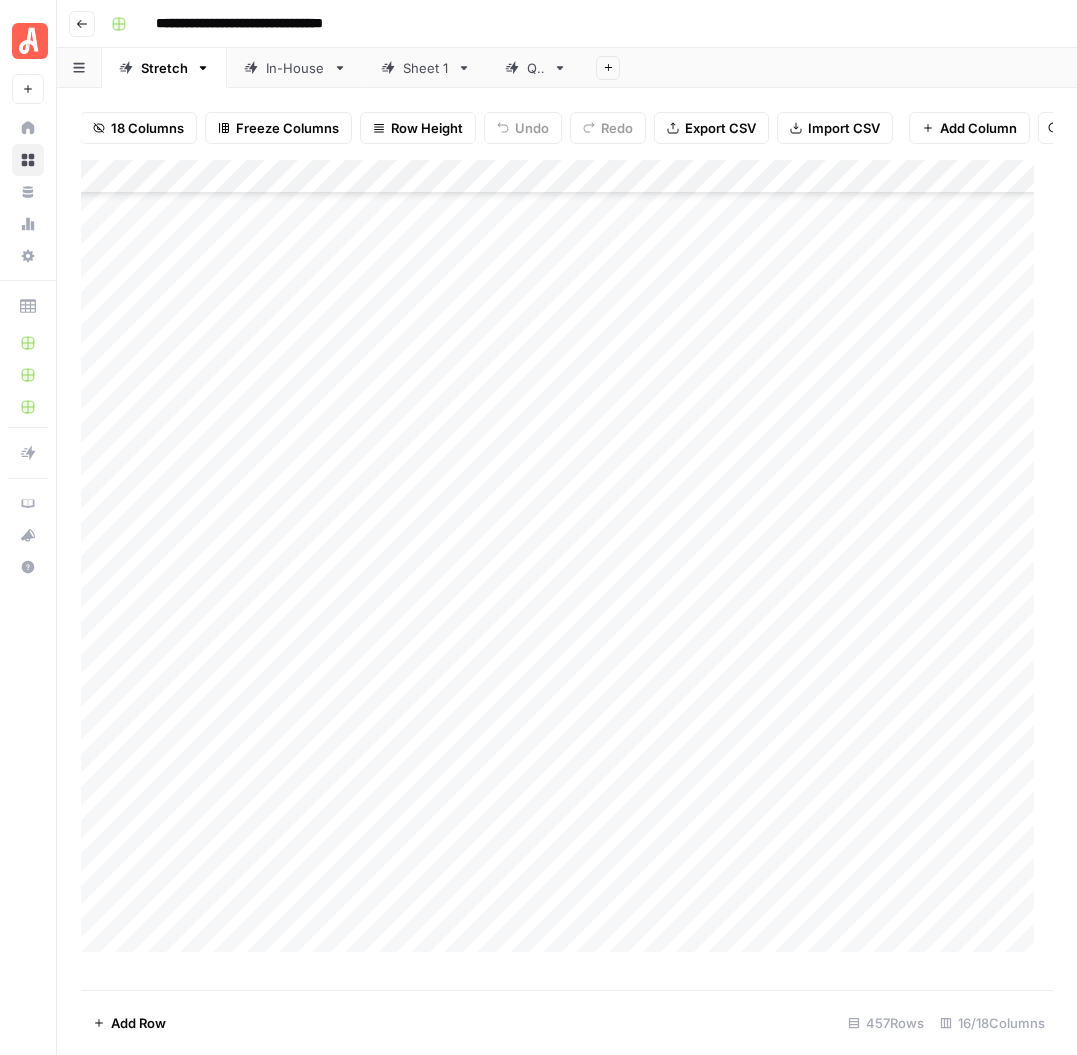 click on "Add Column" at bounding box center (567, 565) 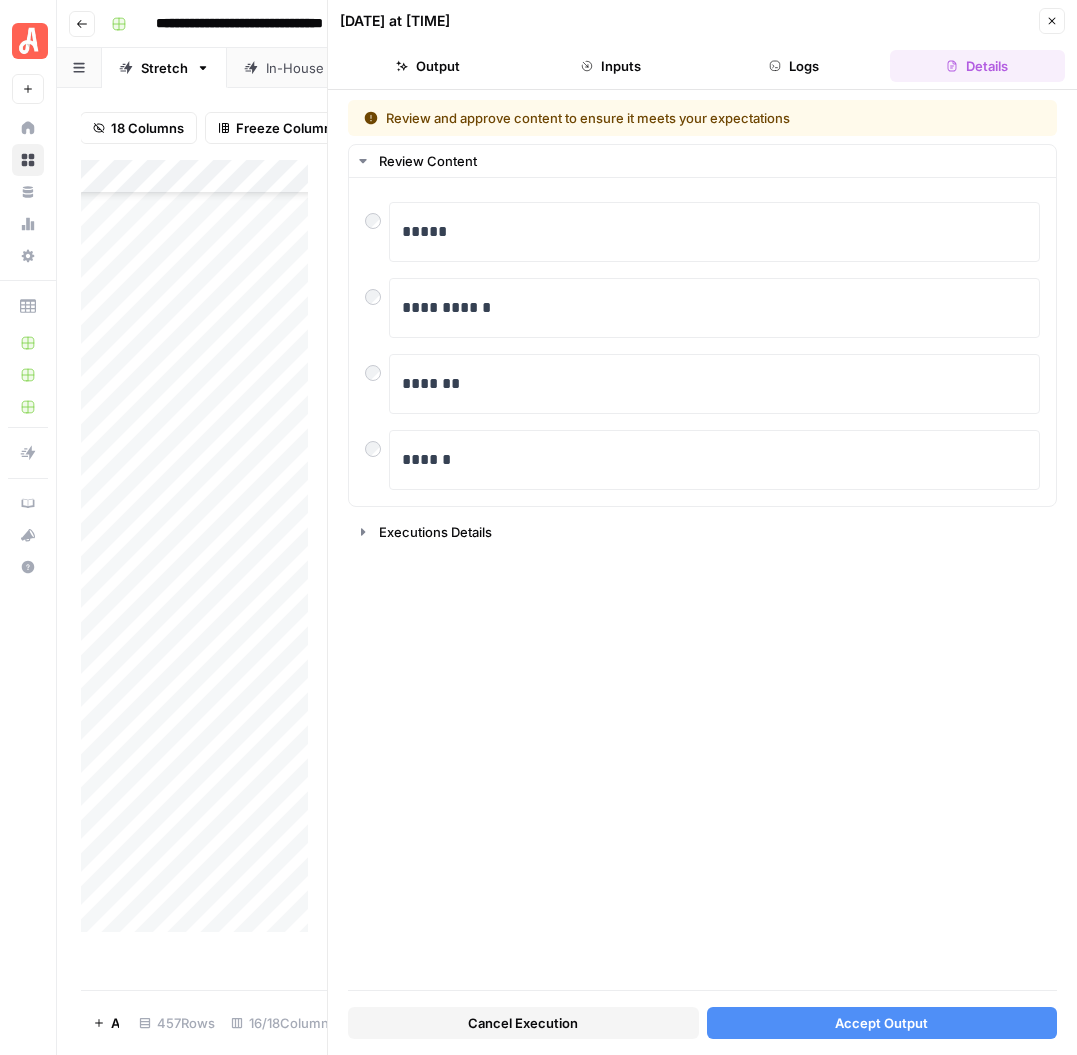 click on "Cancel Execution" at bounding box center [523, 1023] 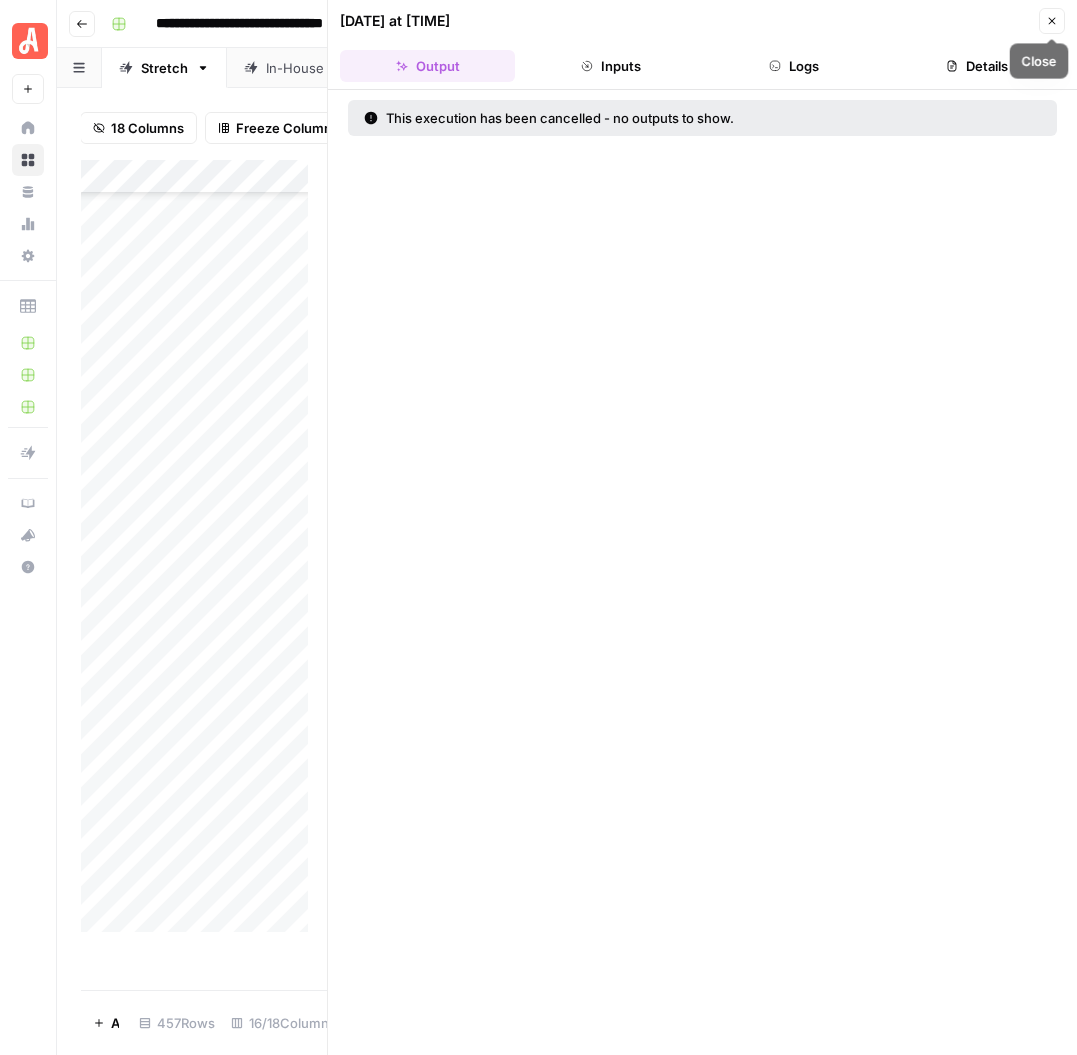 click 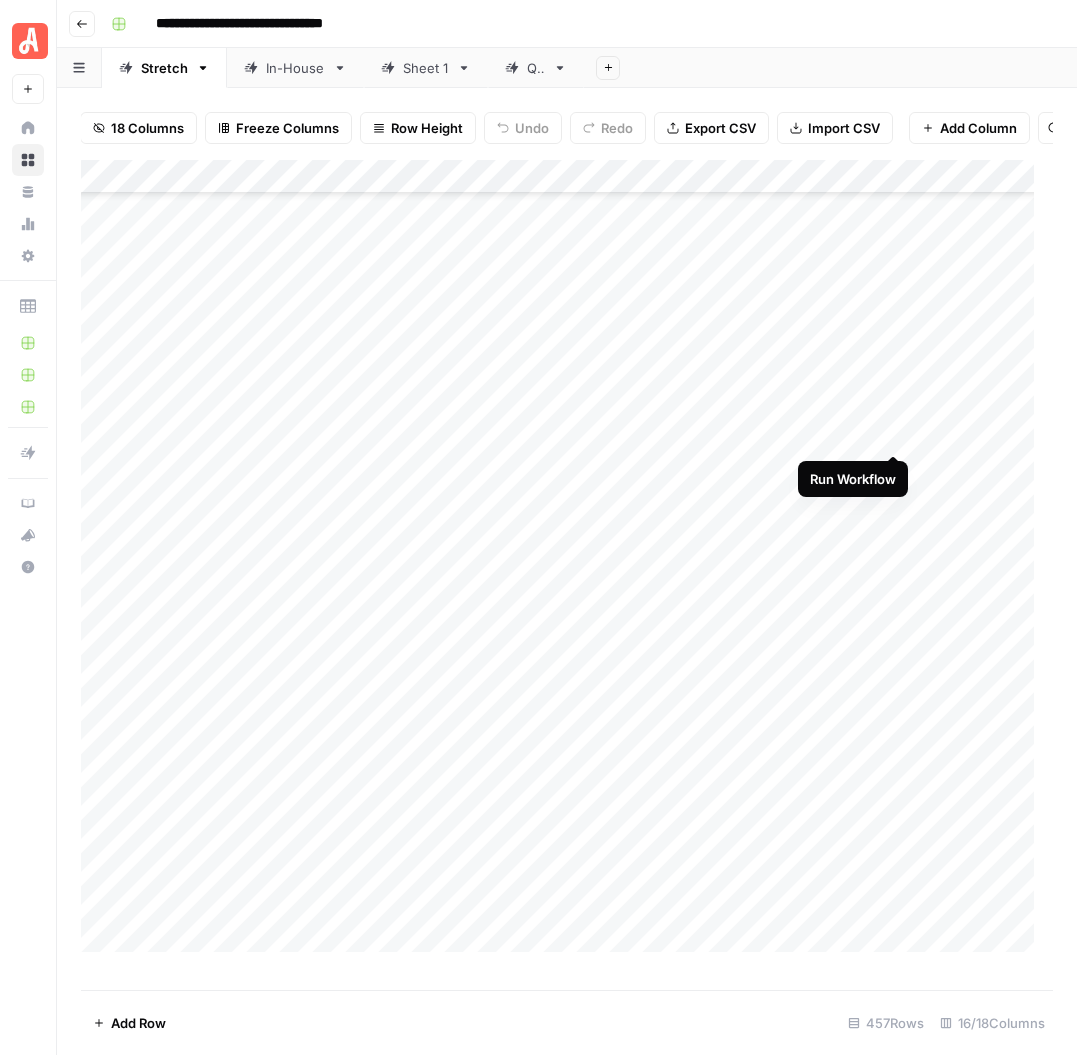 click on "Add Column" at bounding box center [567, 565] 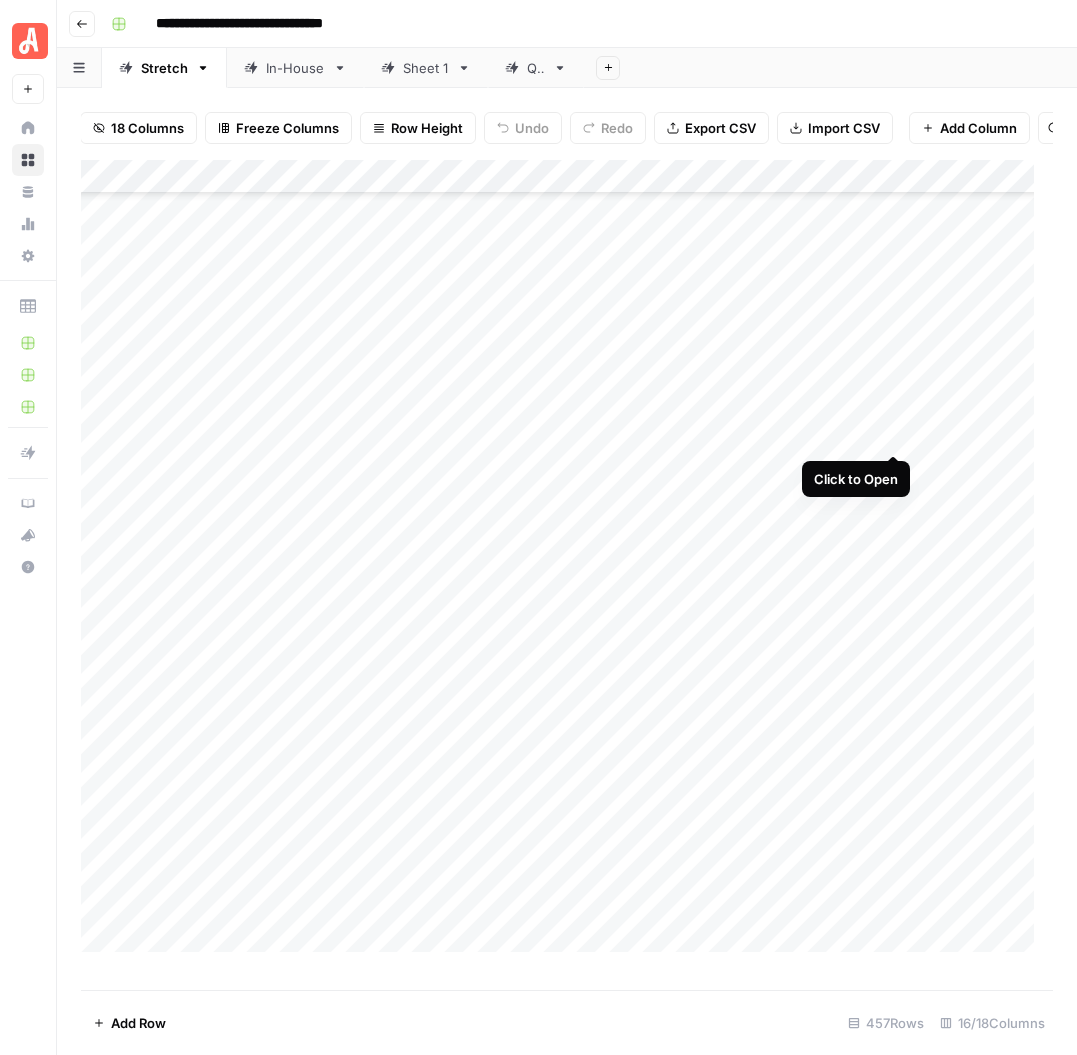 click on "Add Column" at bounding box center (567, 565) 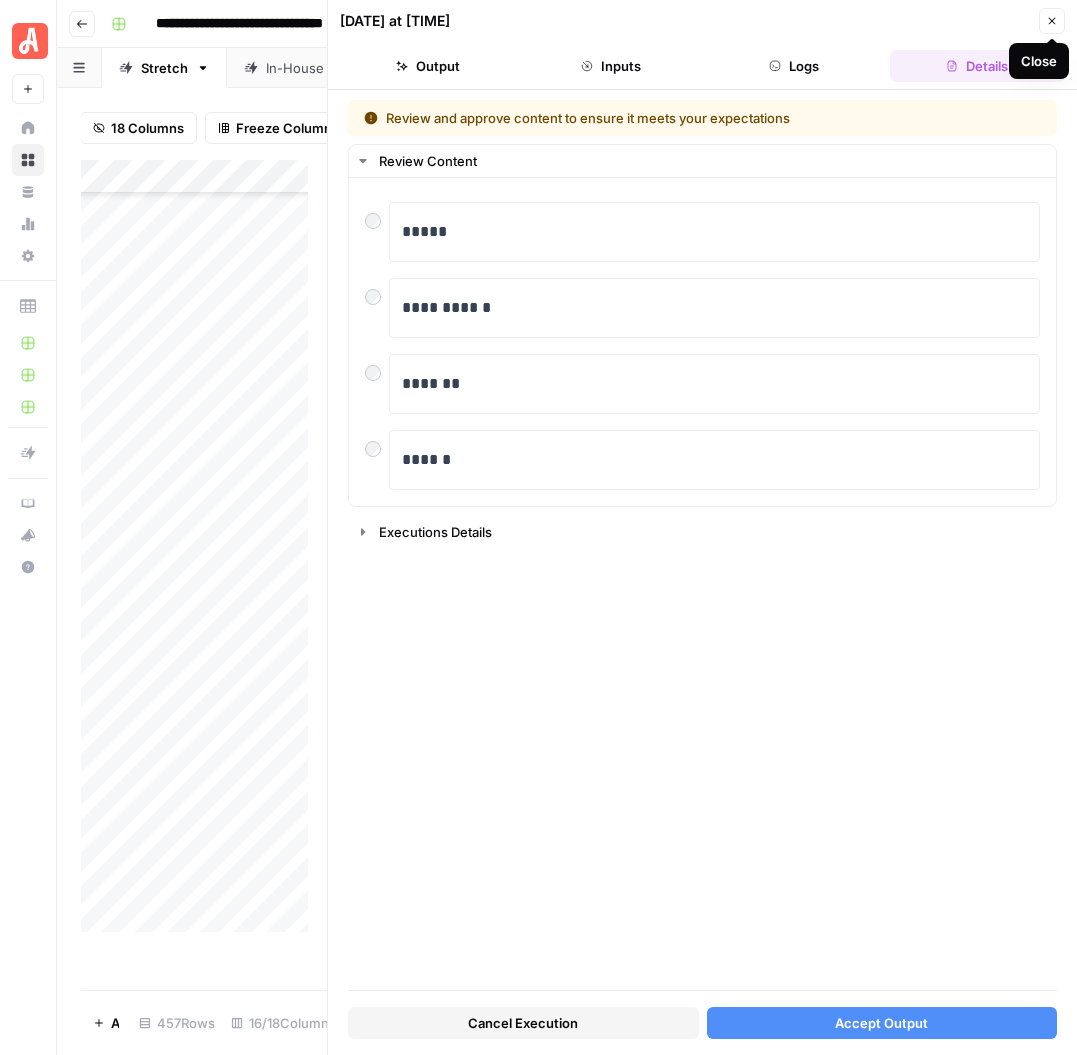 click 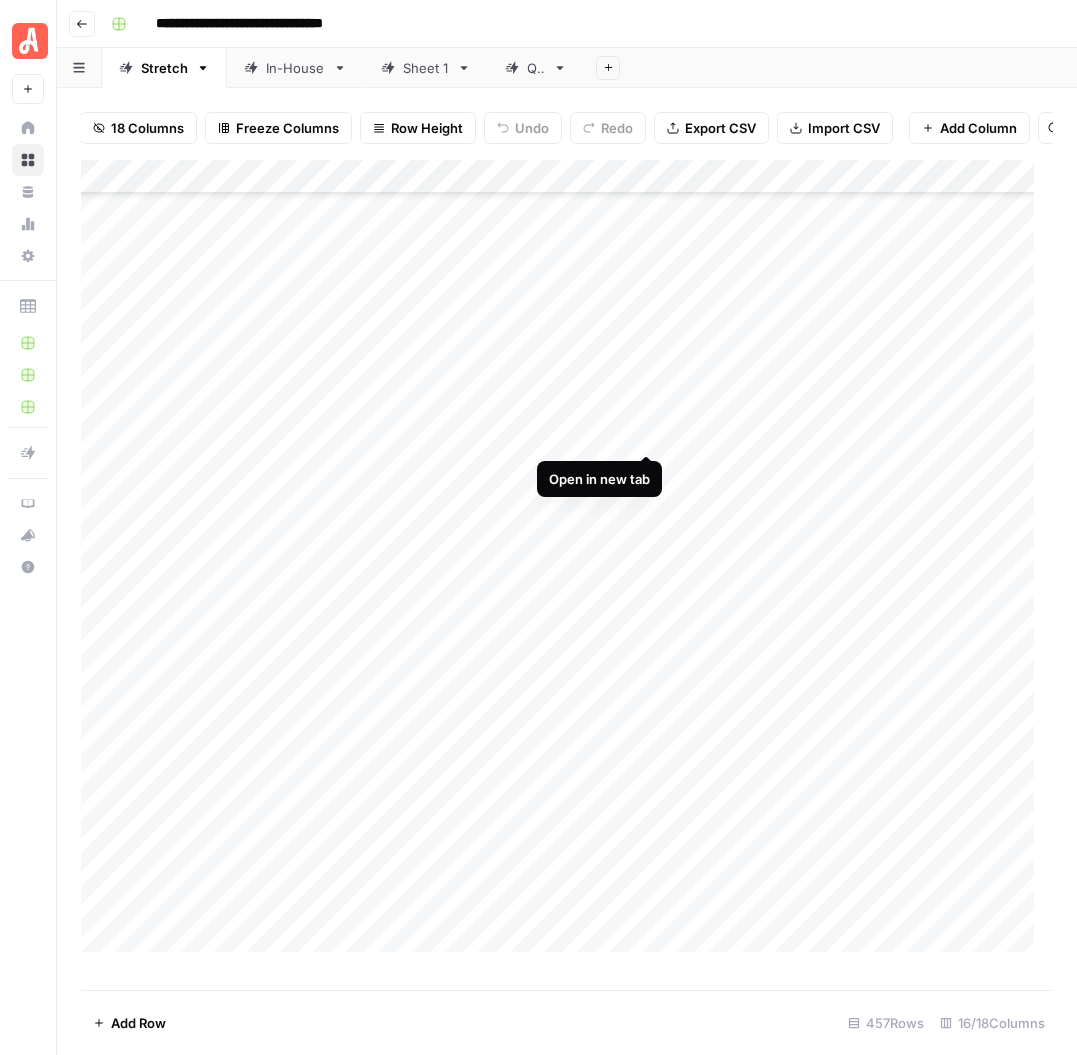 click on "Add Column" at bounding box center (567, 565) 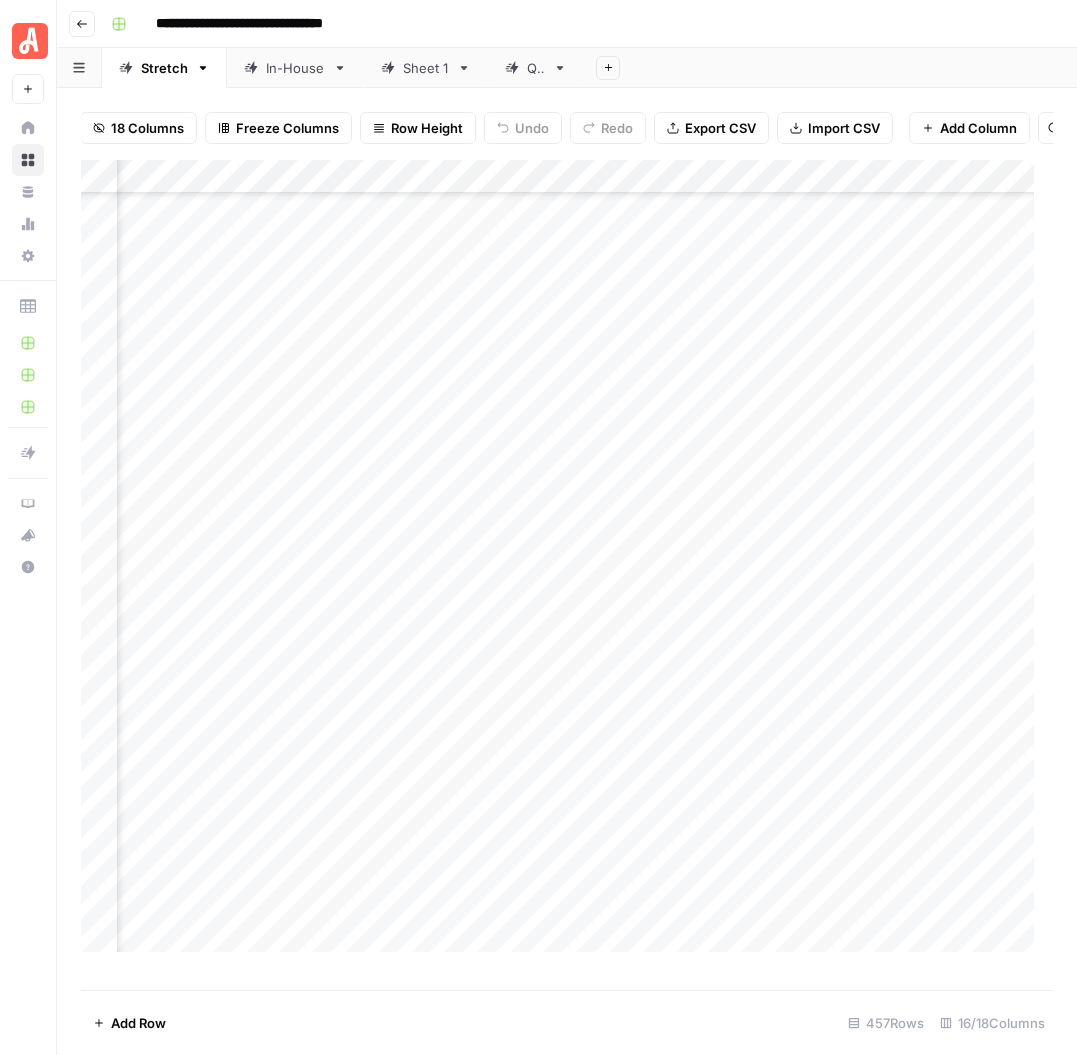 scroll, scrollTop: 14550, scrollLeft: 0, axis: vertical 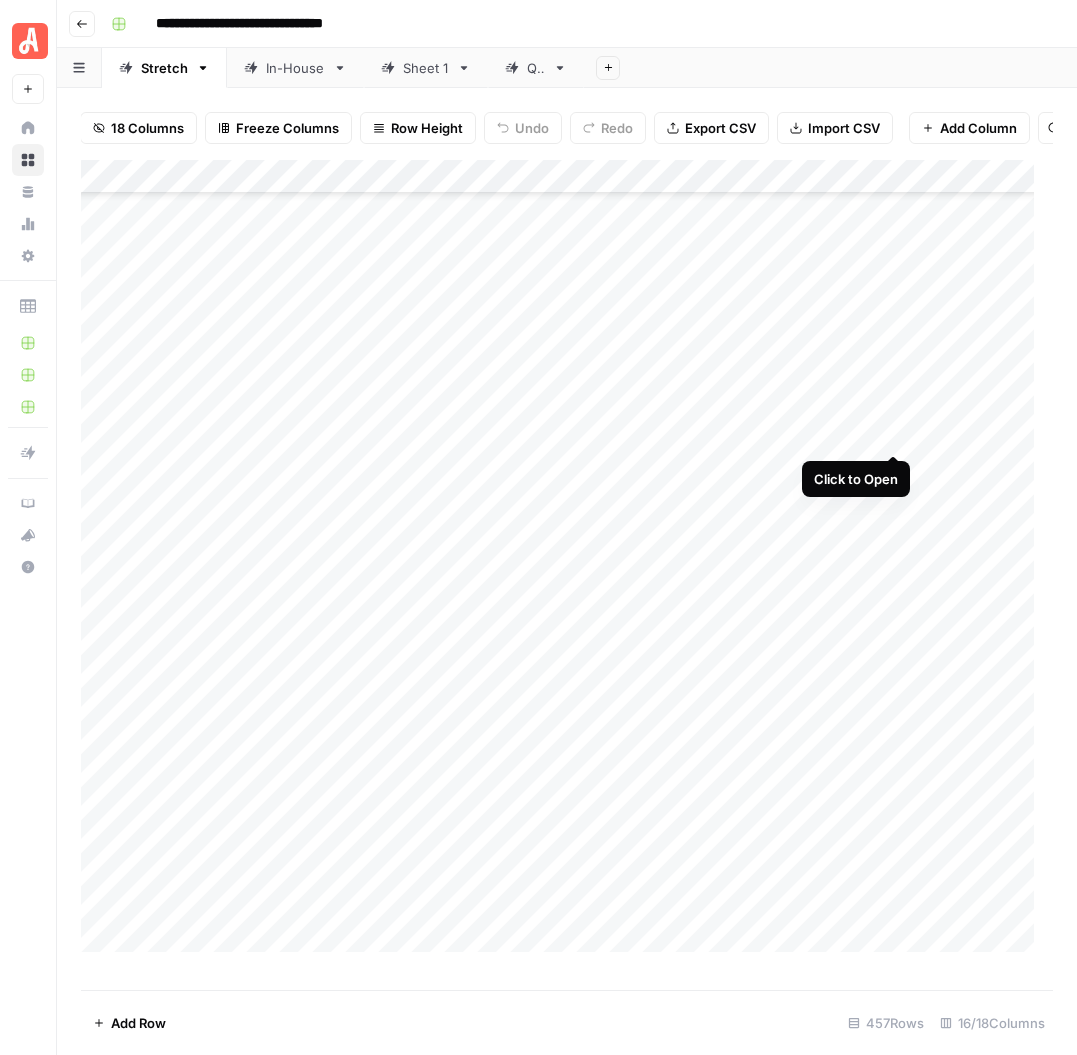 click on "Add Column" at bounding box center (567, 565) 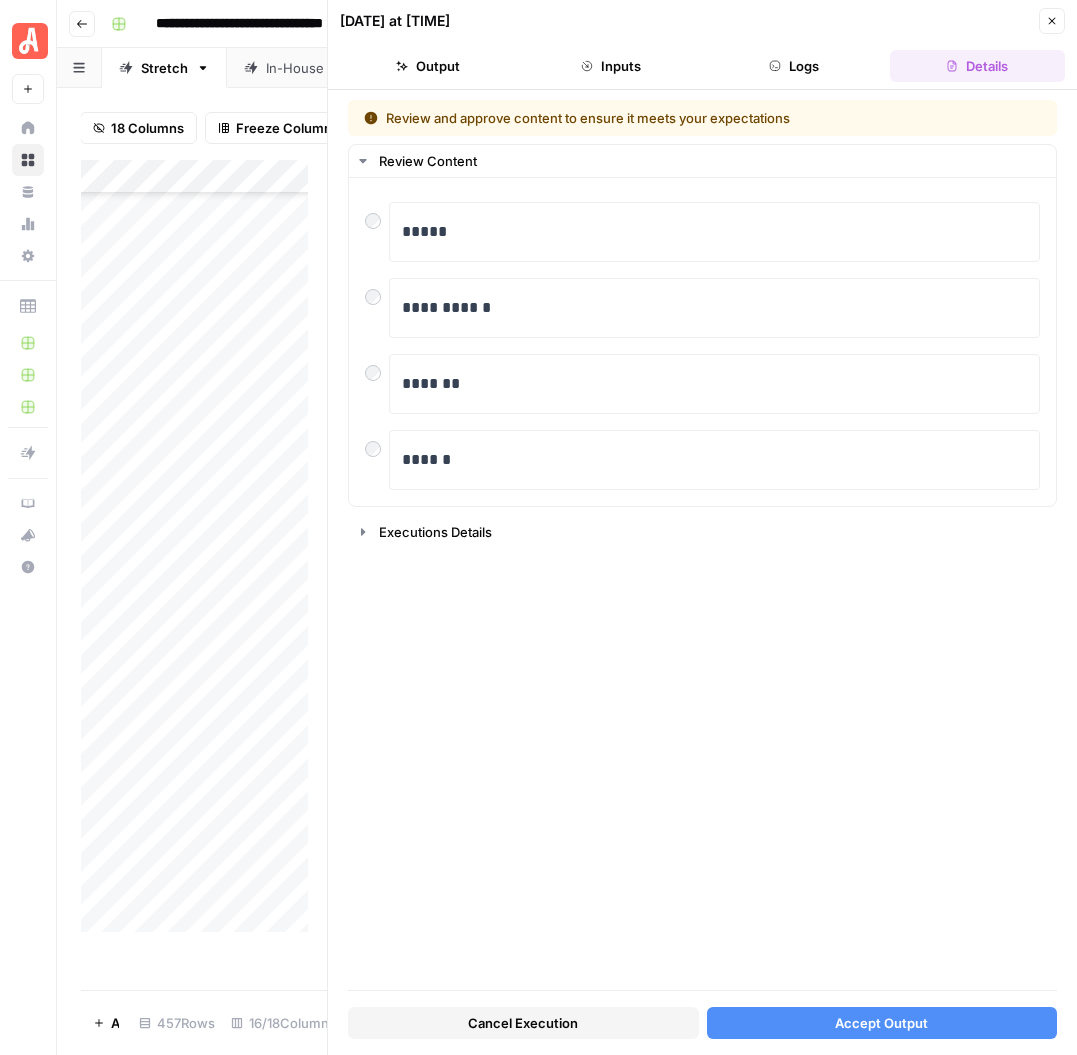 click 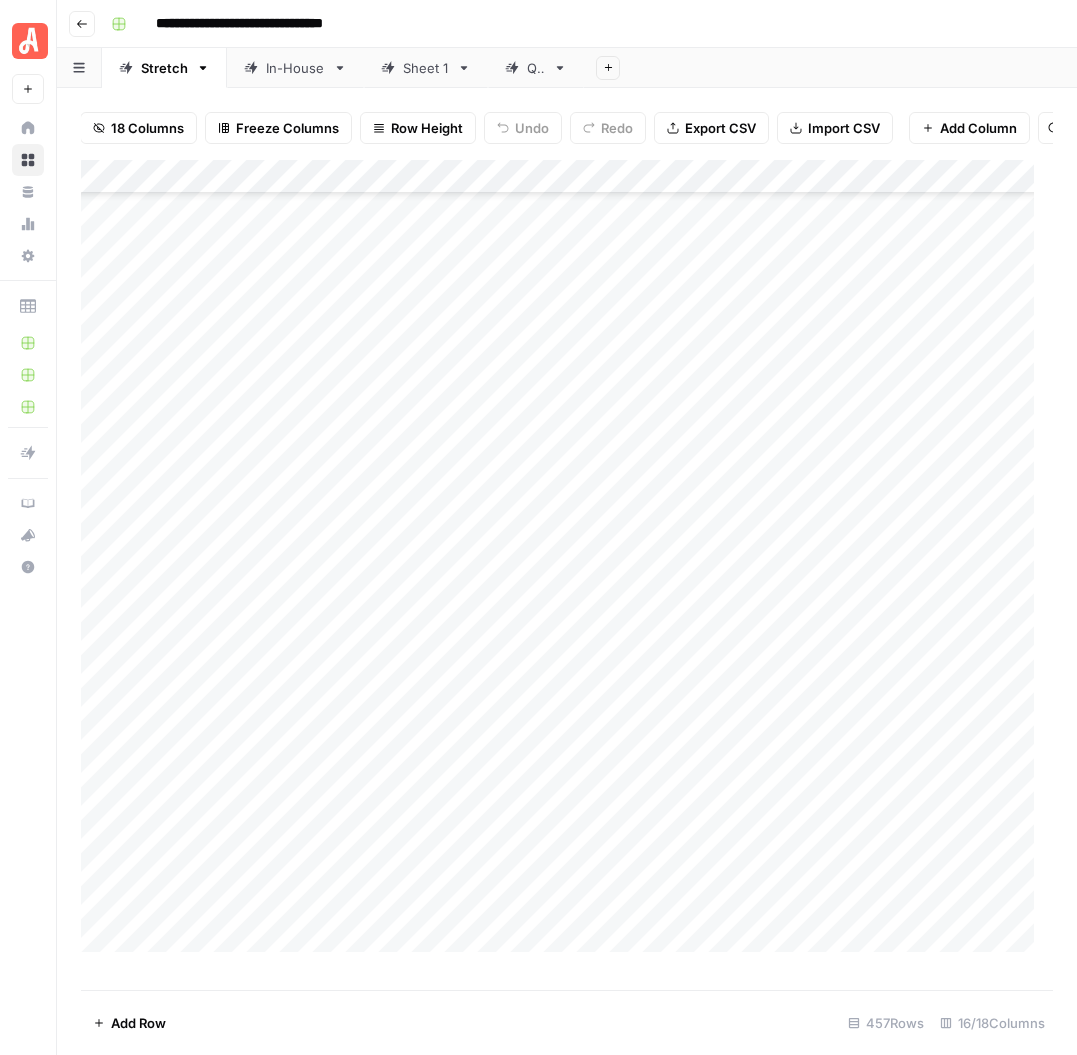 scroll, scrollTop: 14550, scrollLeft: 0, axis: vertical 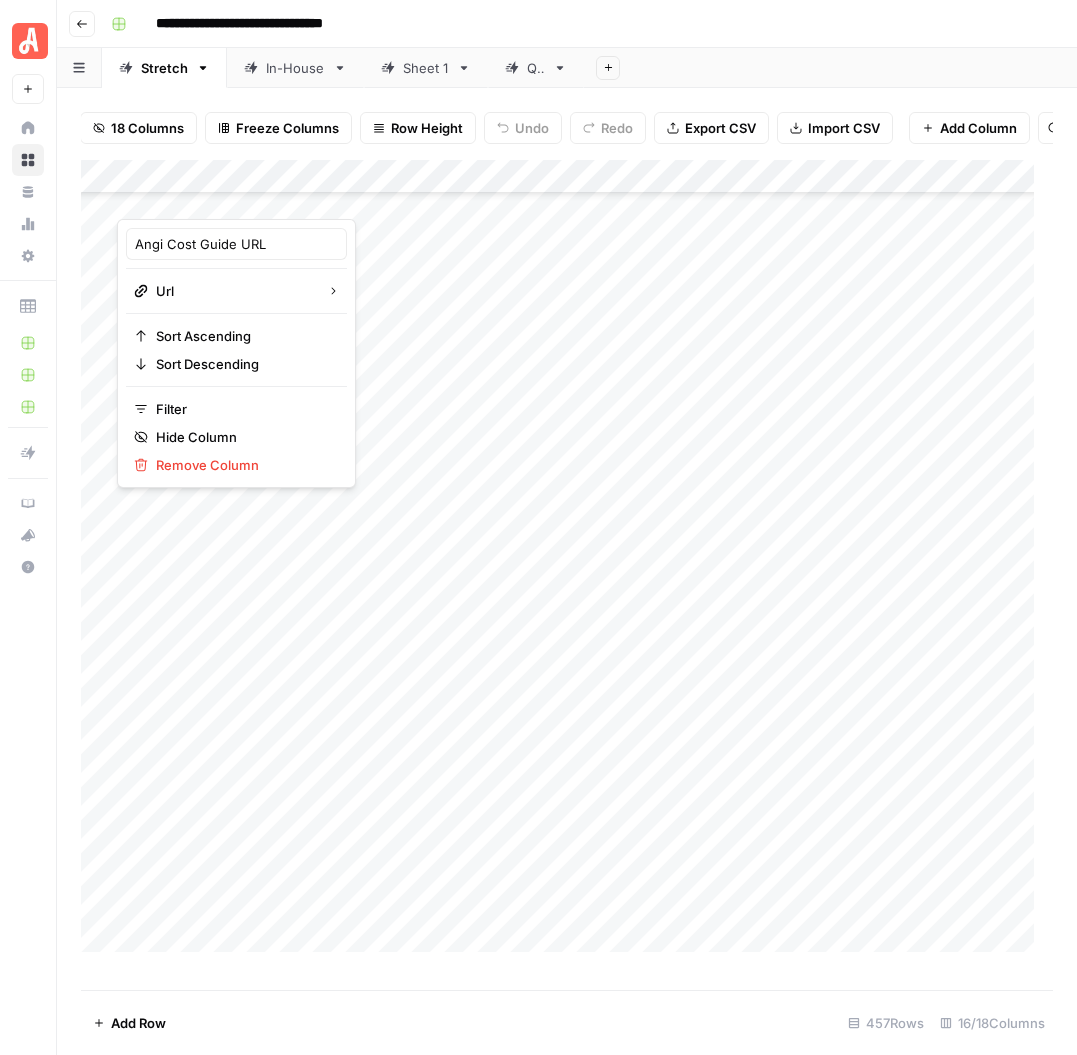 click at bounding box center [391, 199] 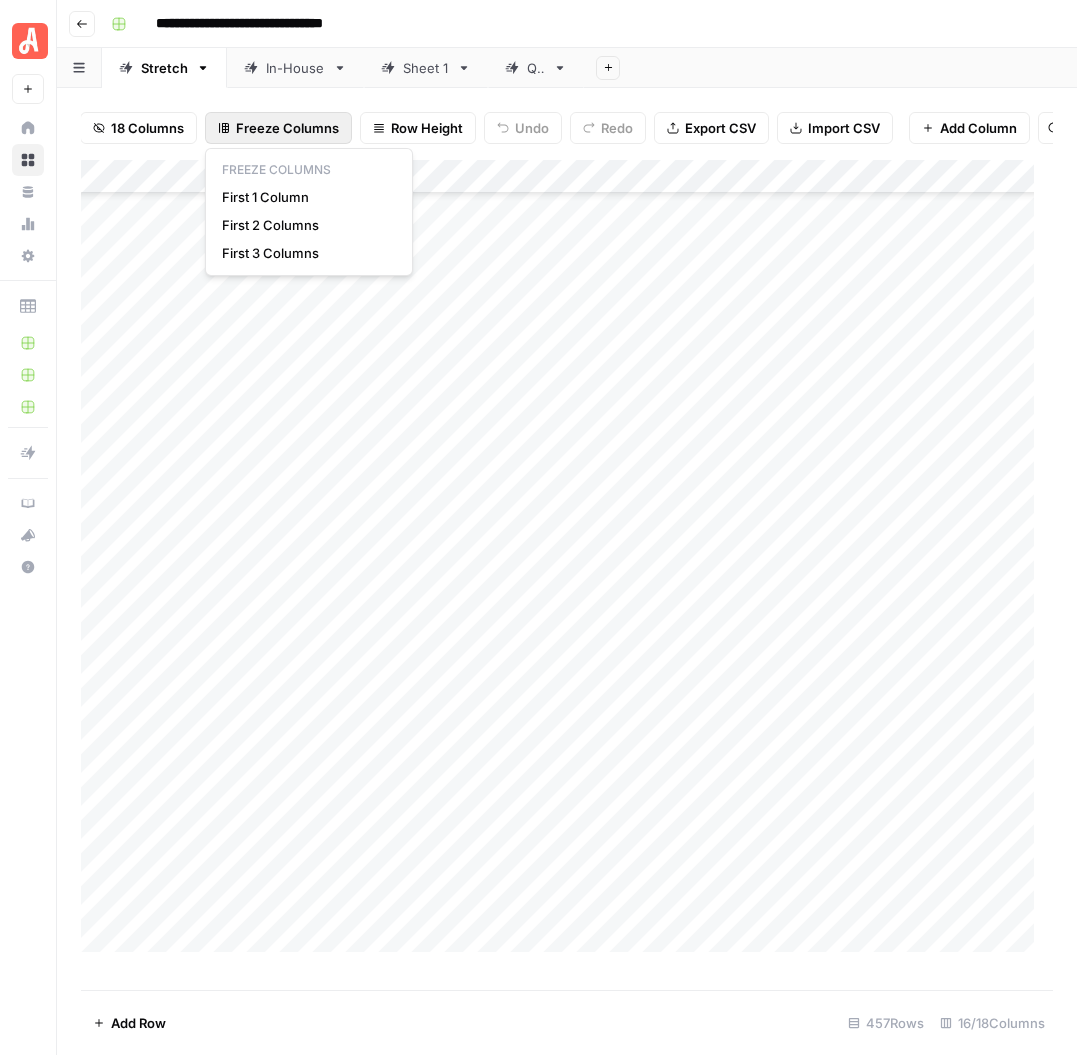 click on "Freeze Columns" at bounding box center [287, 128] 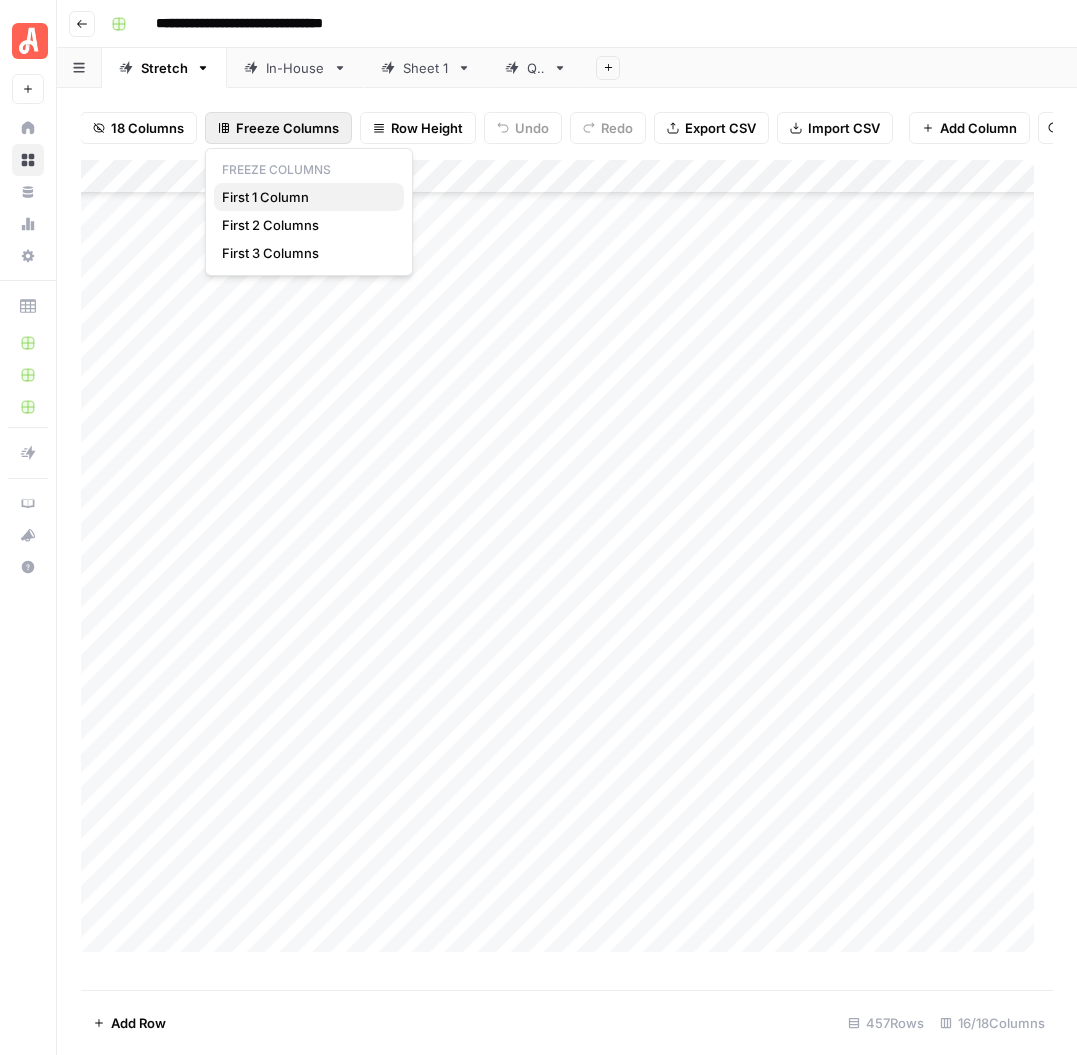 click on "First 1 Column" at bounding box center [305, 197] 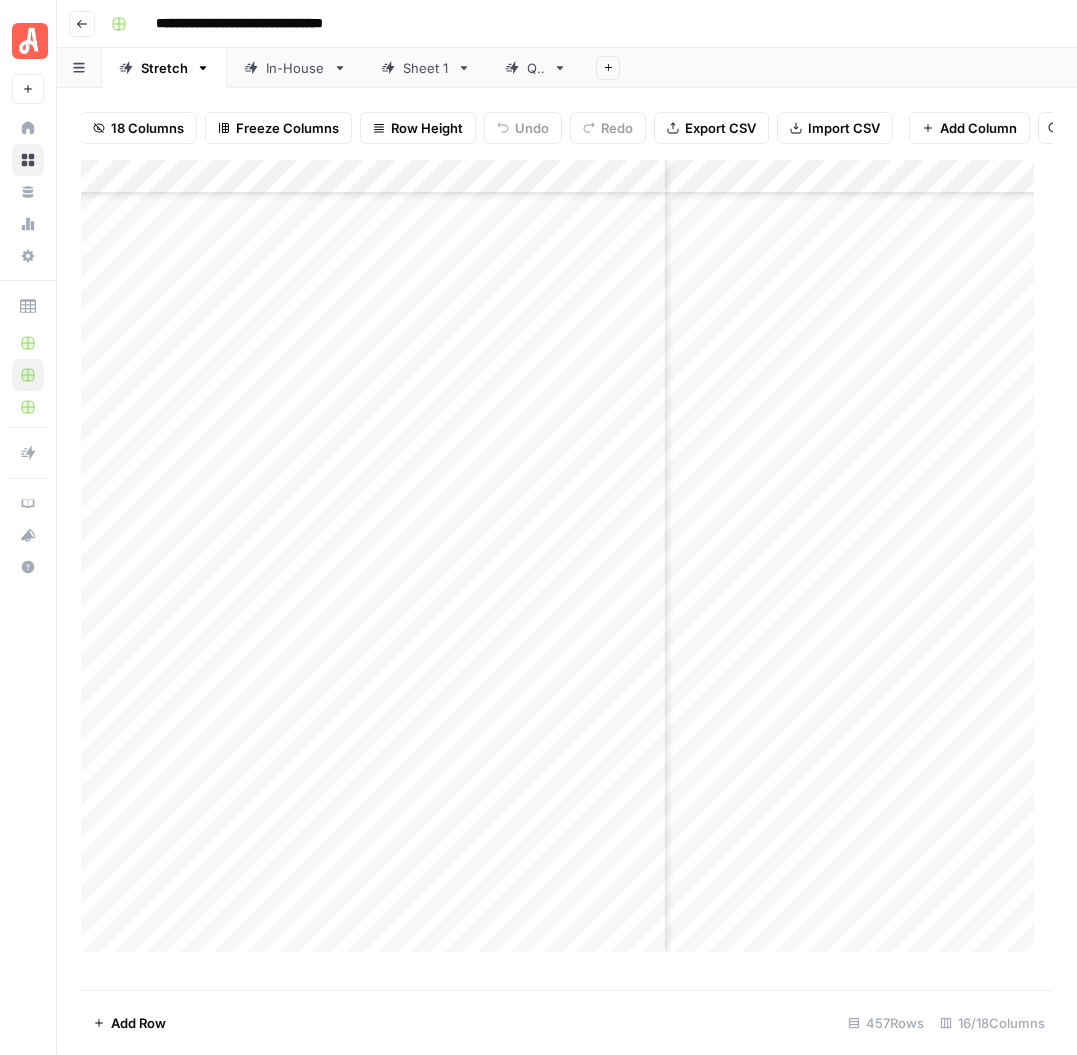 scroll, scrollTop: 14550, scrollLeft: 2032, axis: both 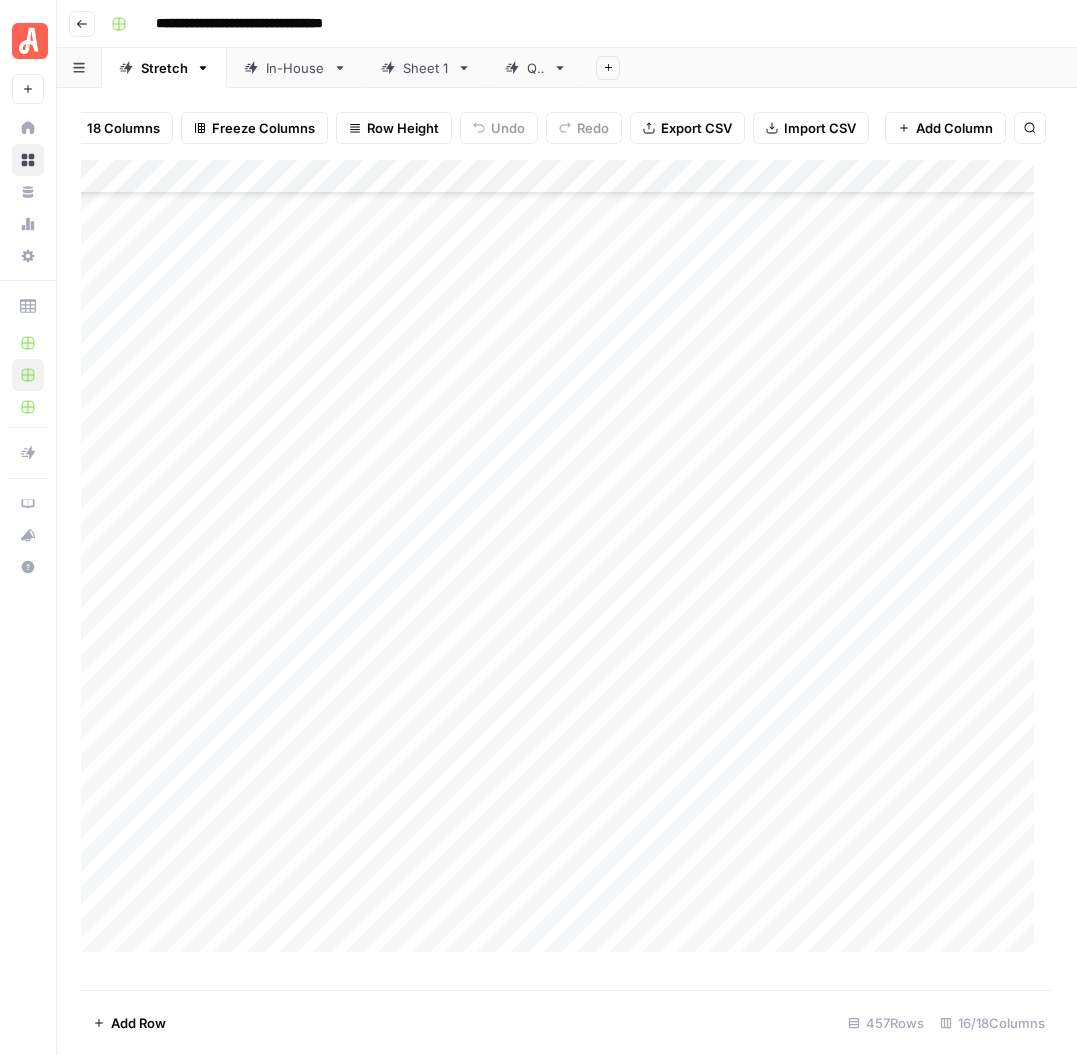 click on "Search" at bounding box center (1030, 128) 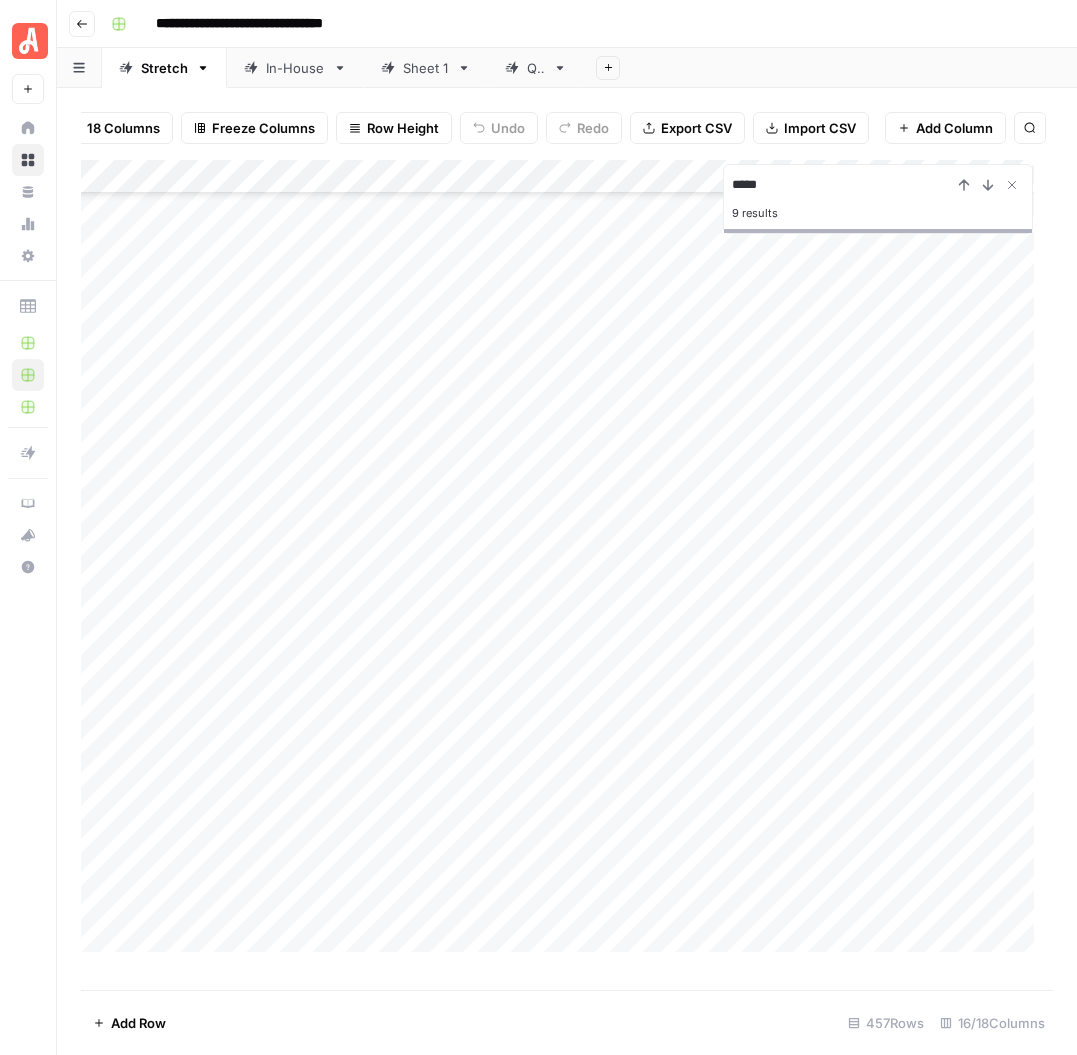 scroll, scrollTop: 14812, scrollLeft: 0, axis: vertical 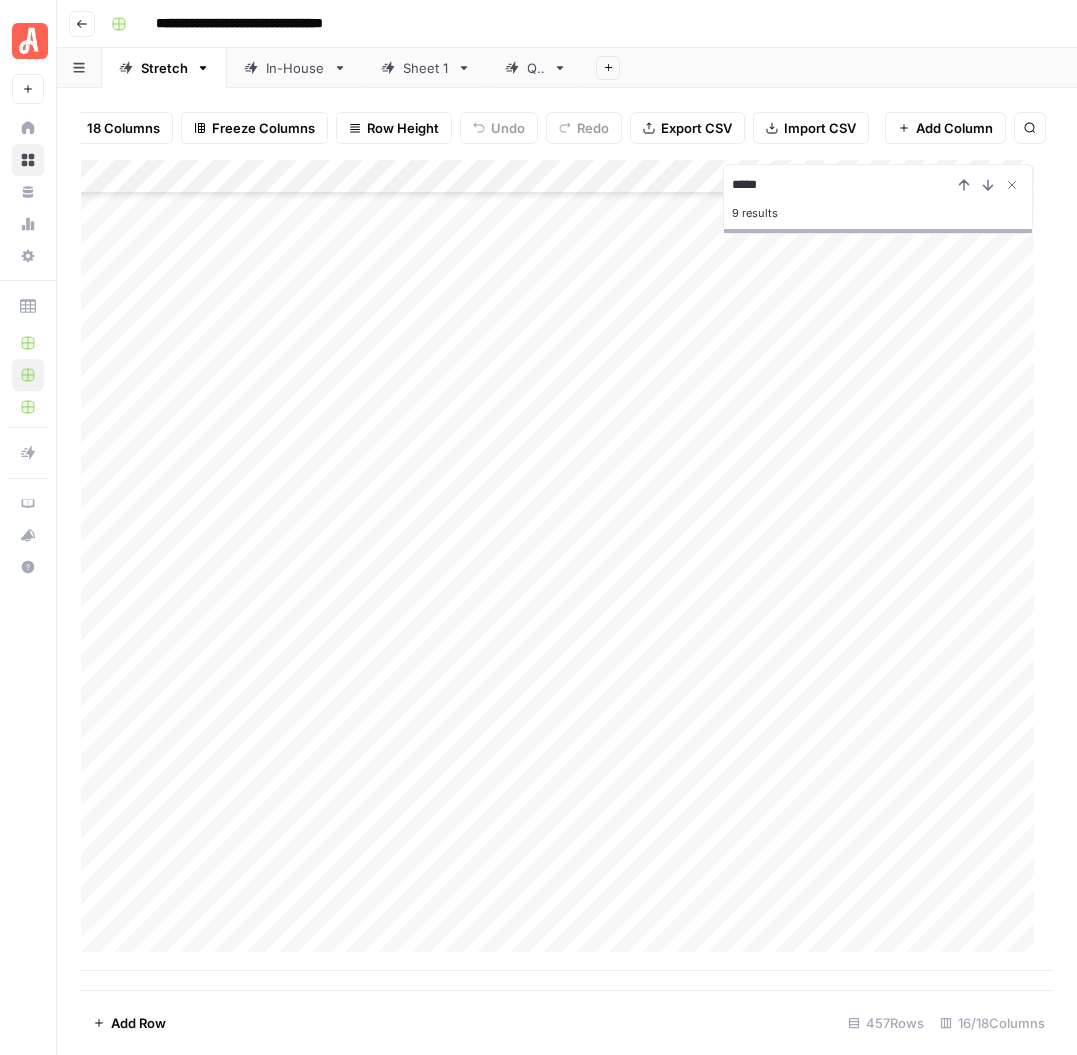 drag, startPoint x: 771, startPoint y: 209, endPoint x: 759, endPoint y: 201, distance: 14.422205 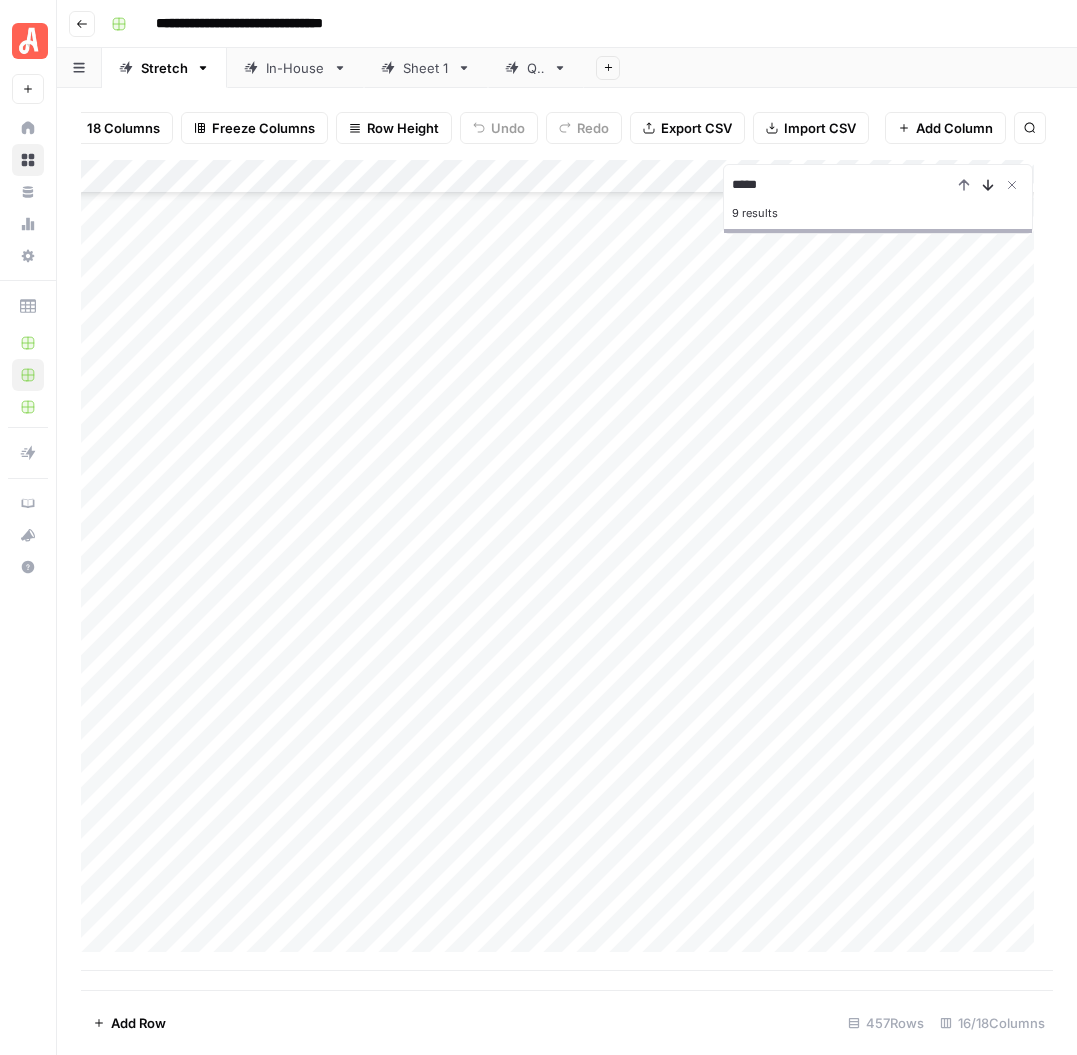 click 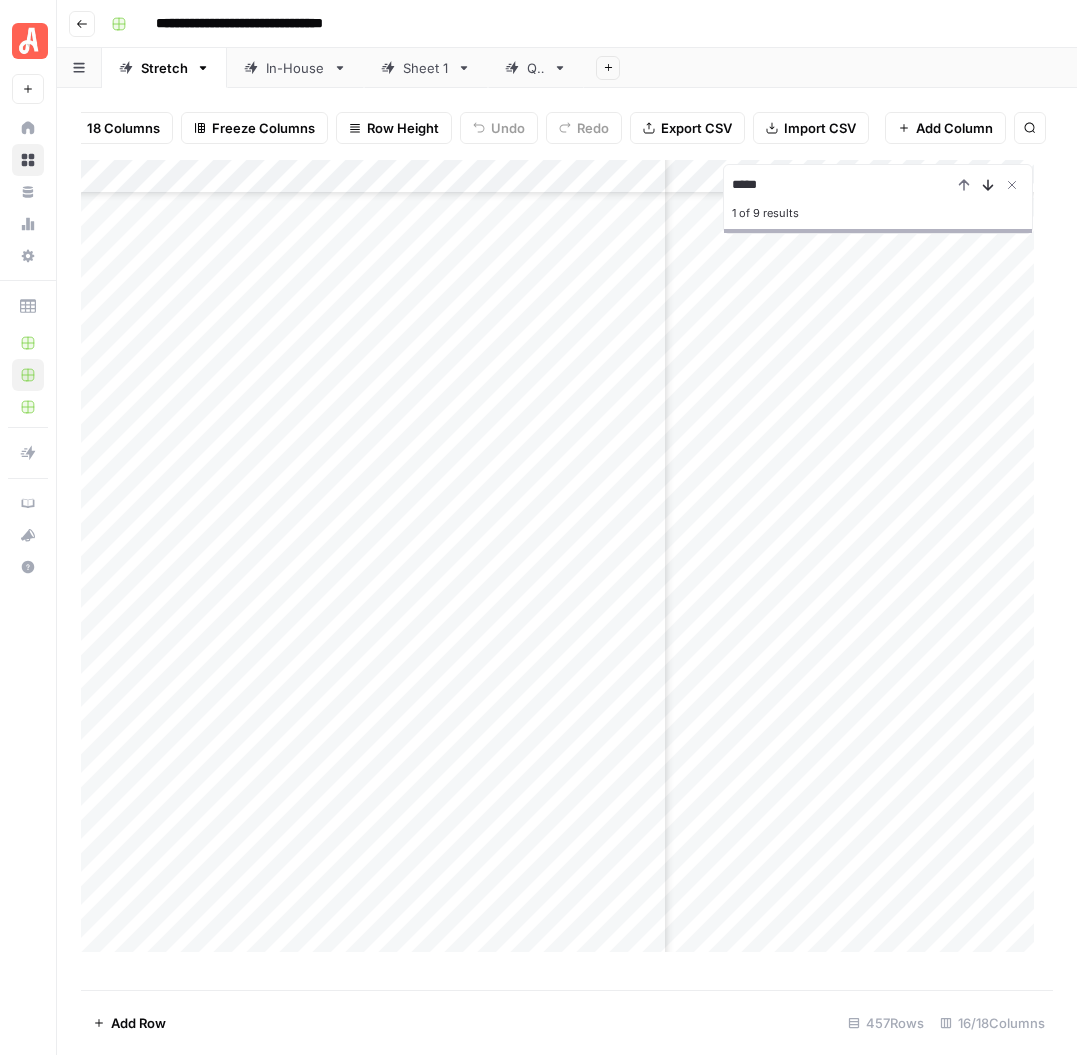 click 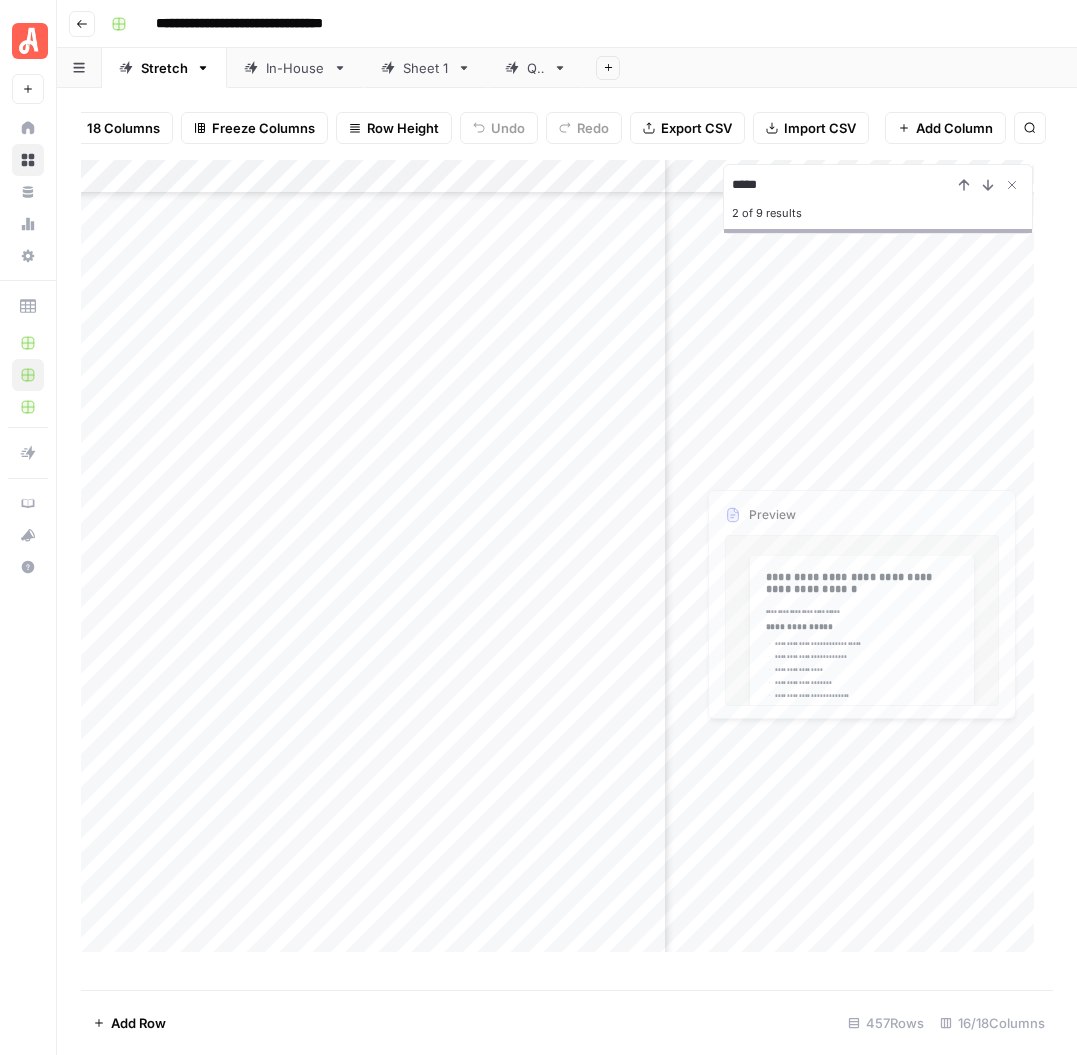 scroll, scrollTop: 2980, scrollLeft: 2296, axis: both 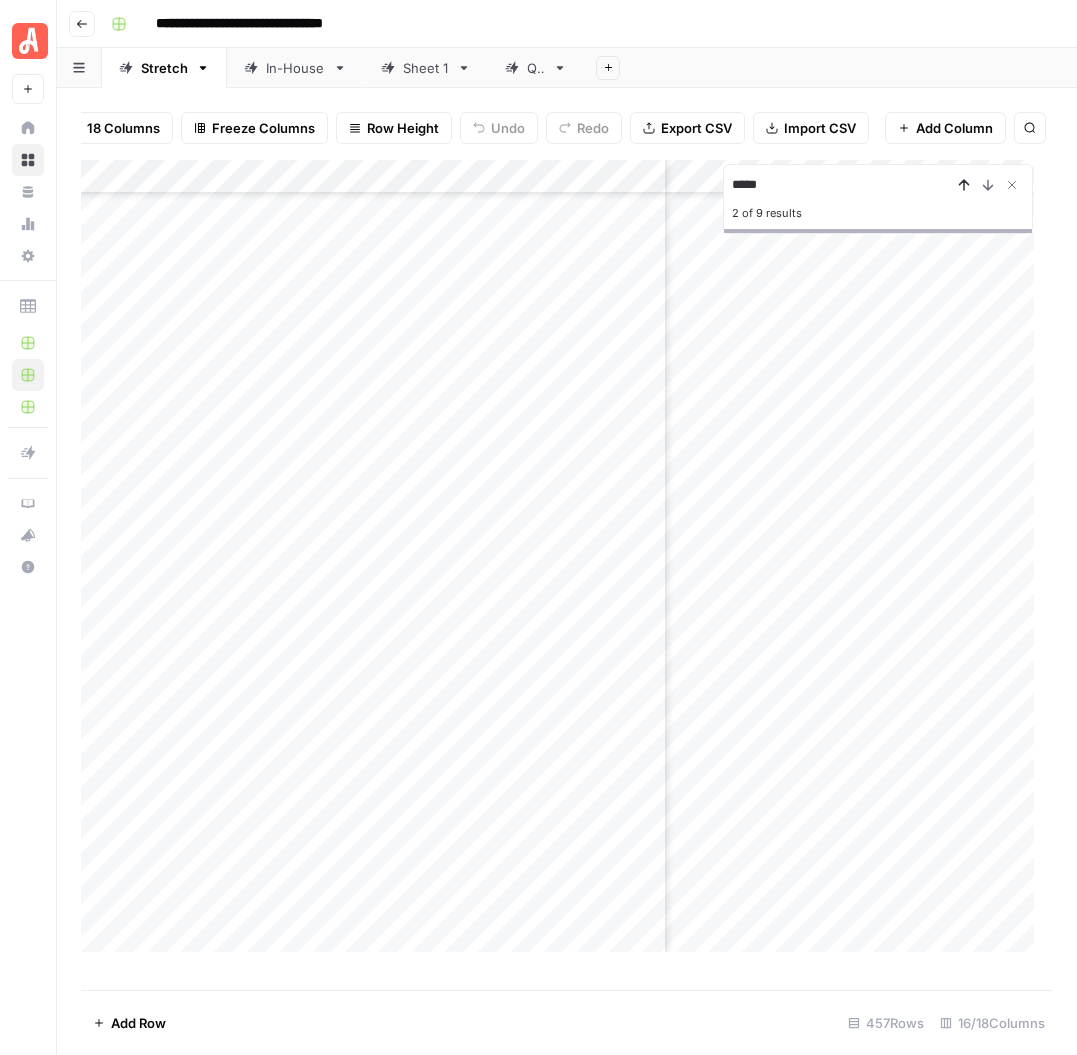click 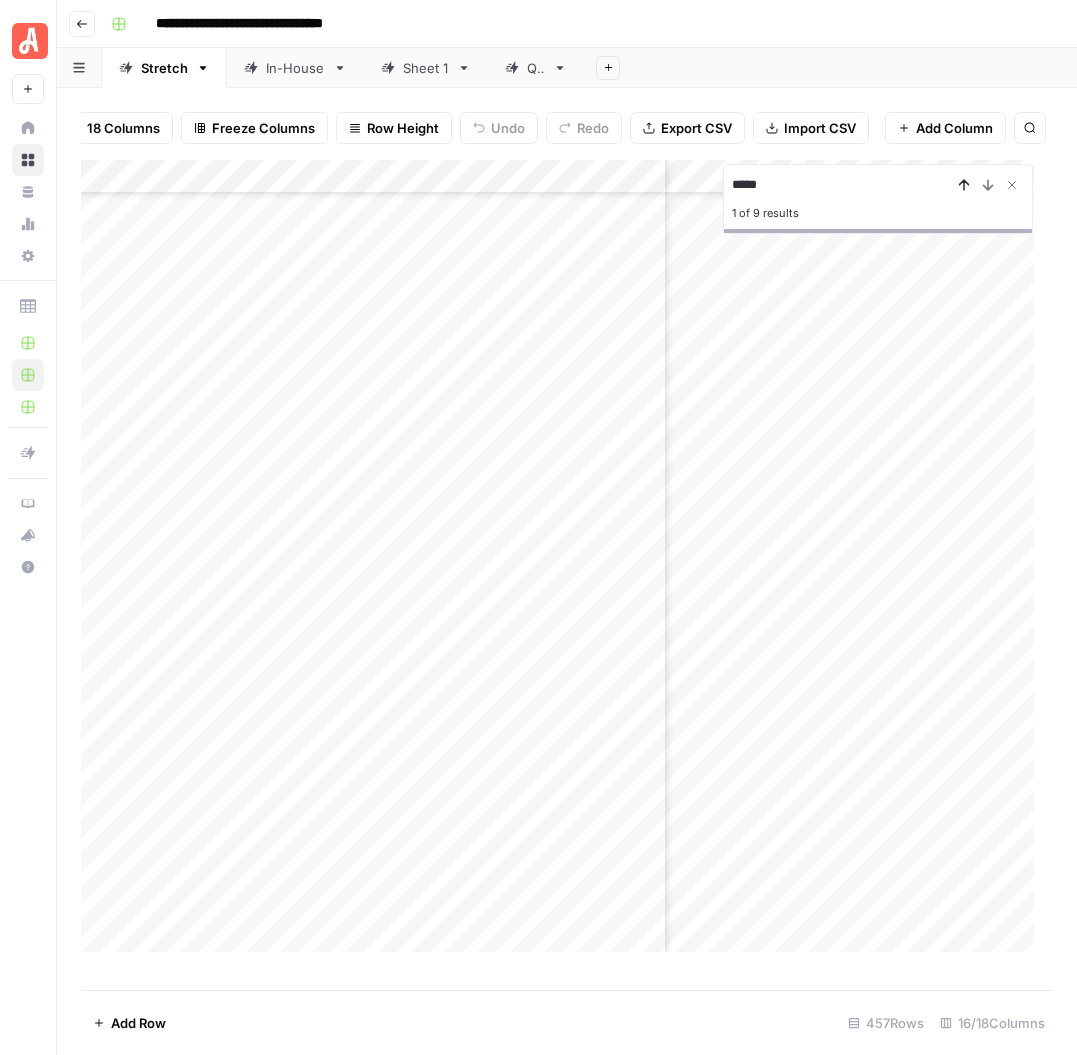 scroll, scrollTop: 2980, scrollLeft: 1867, axis: both 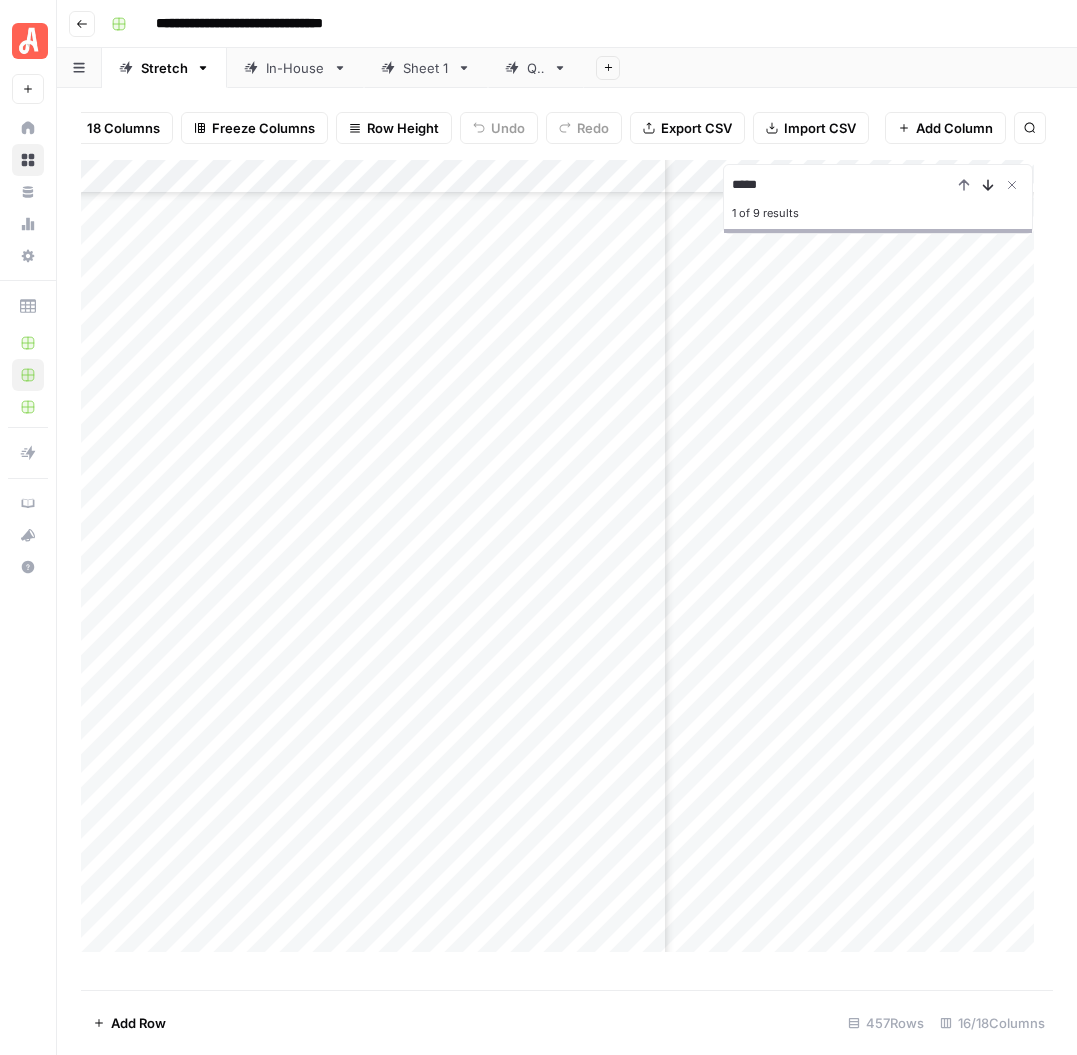 click 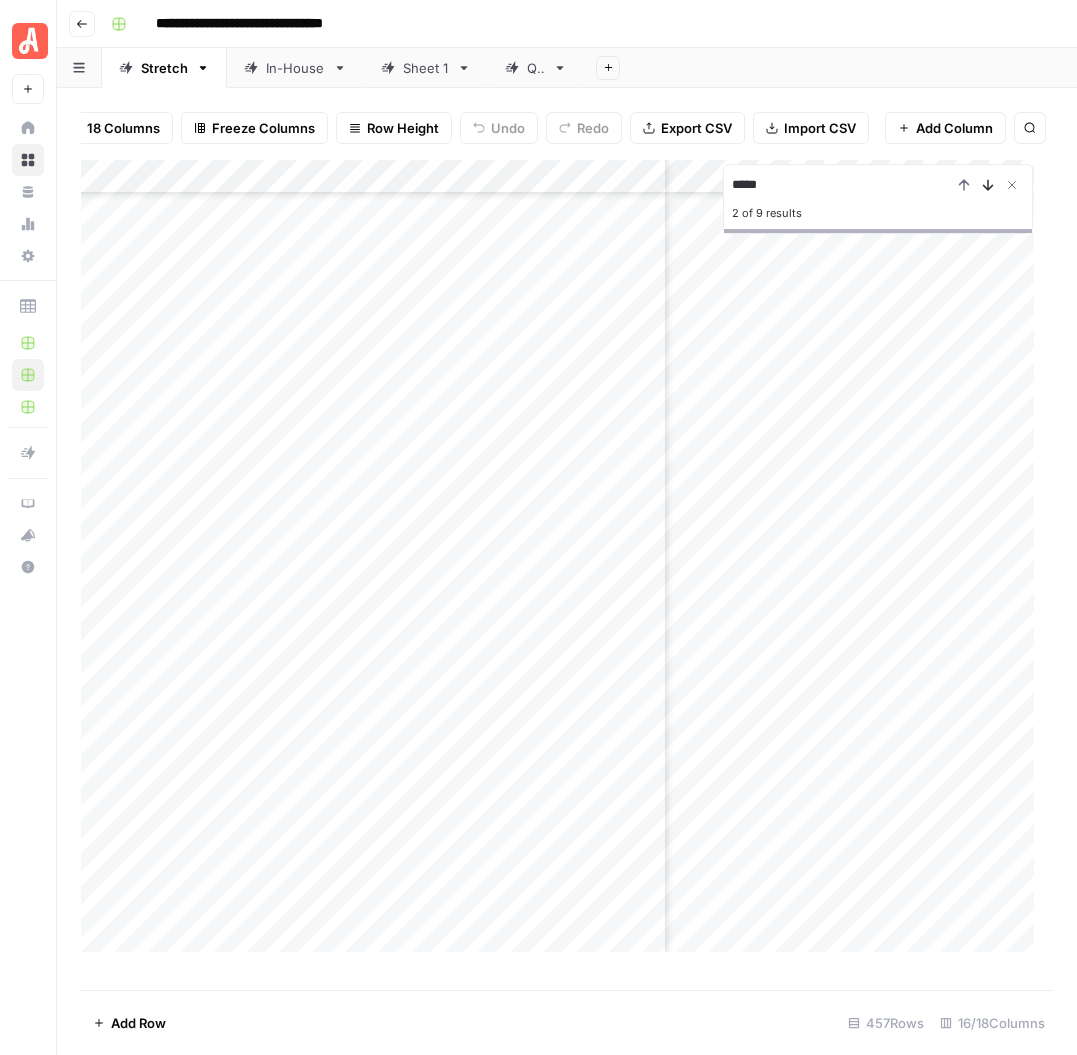 click 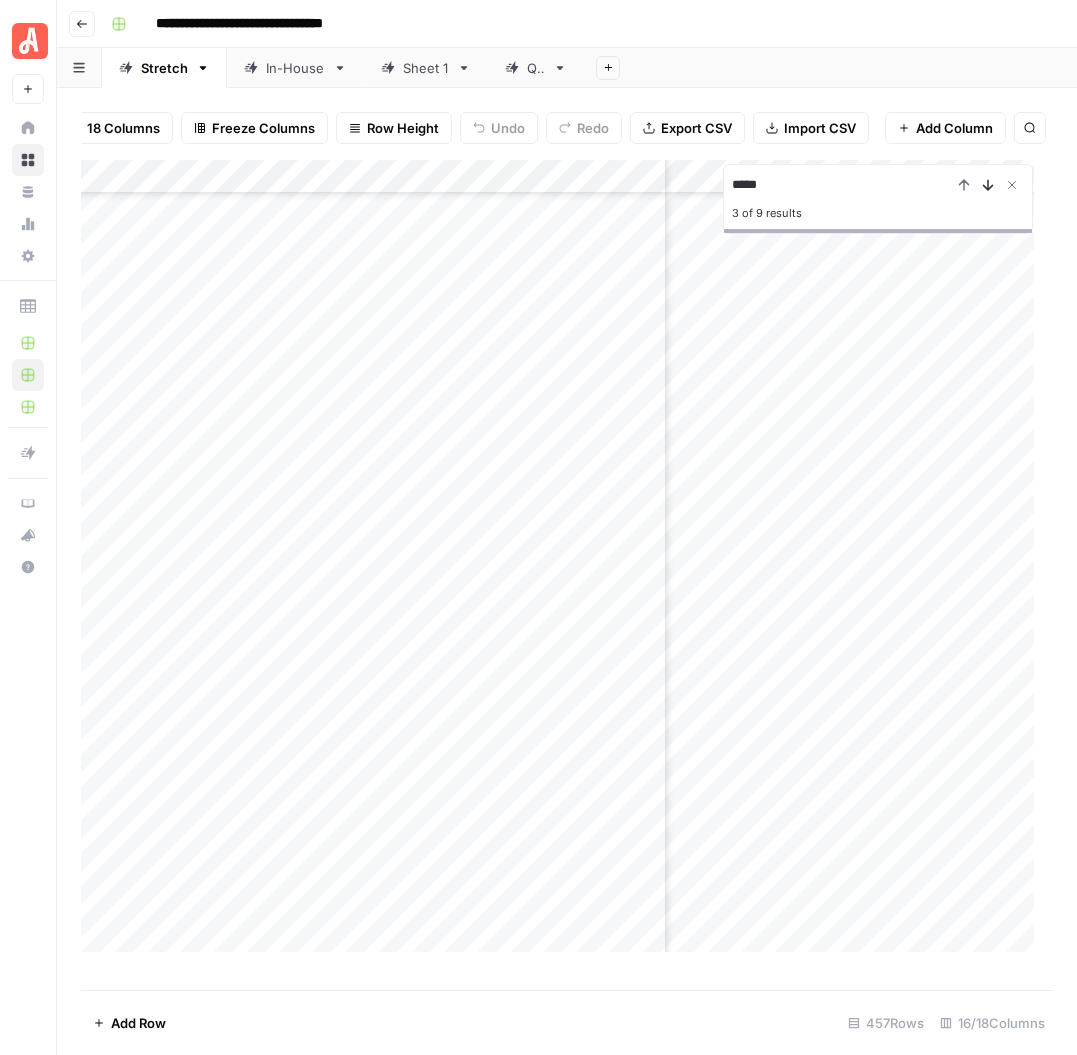 scroll, scrollTop: 2980, scrollLeft: 2476, axis: both 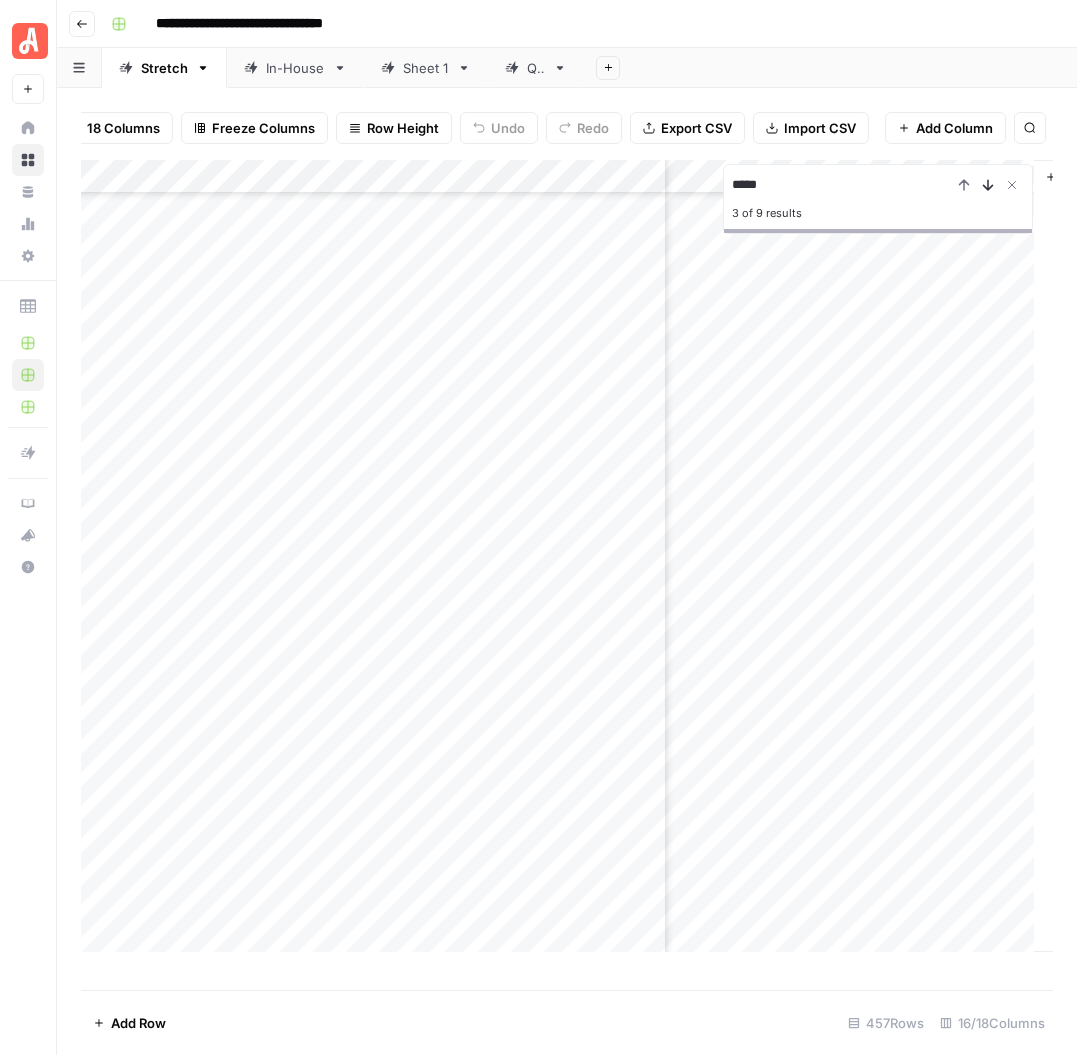 click 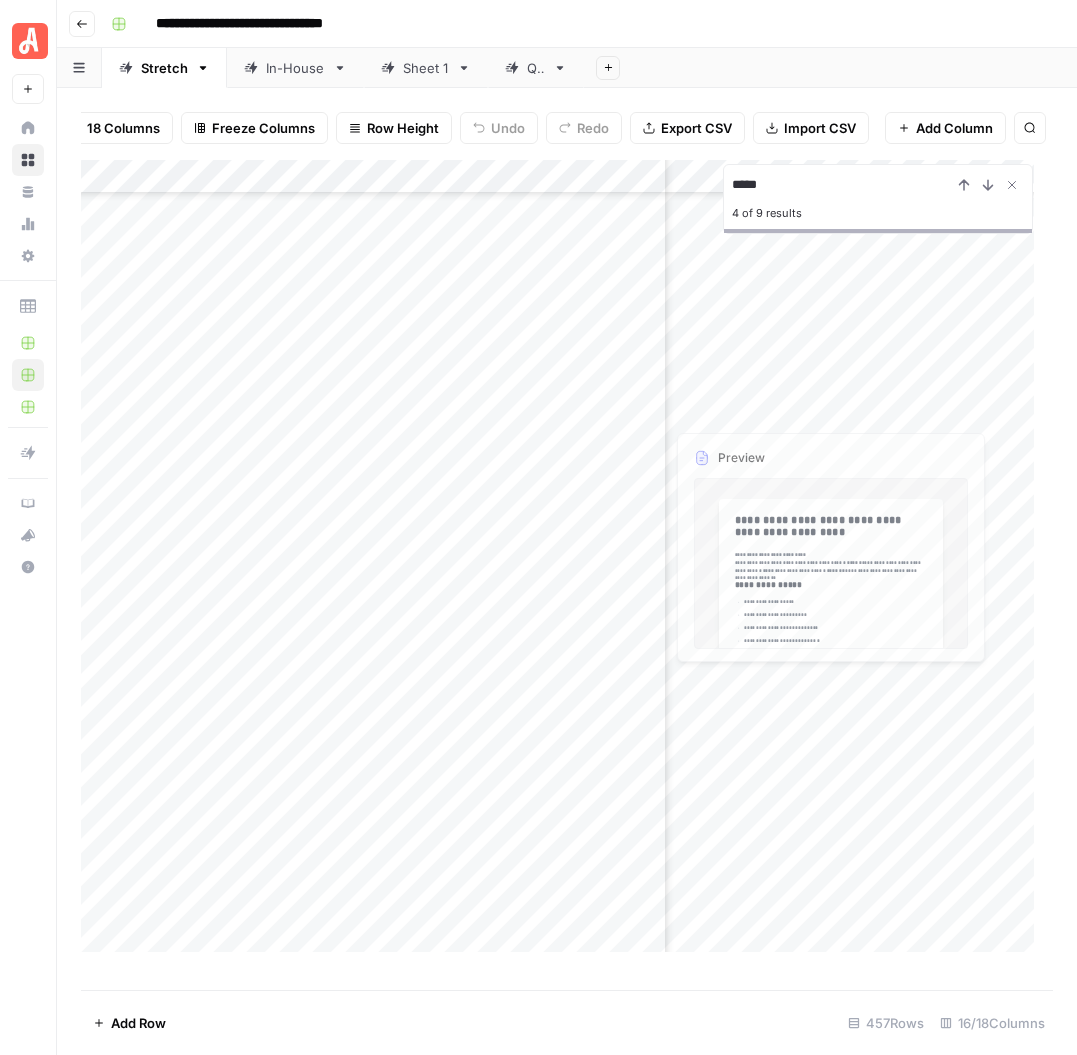 scroll, scrollTop: 3480, scrollLeft: 1867, axis: both 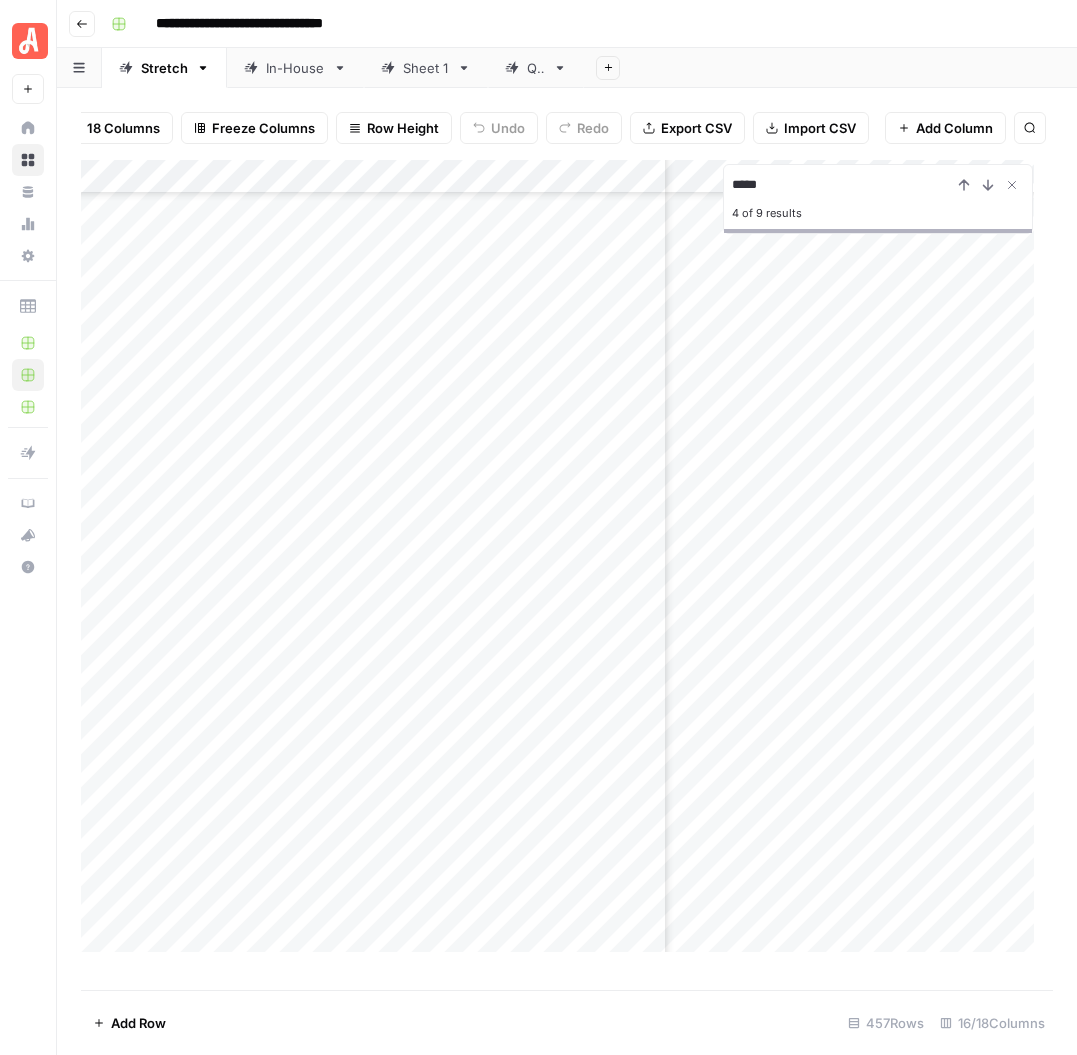 click on "*****" at bounding box center [842, 185] 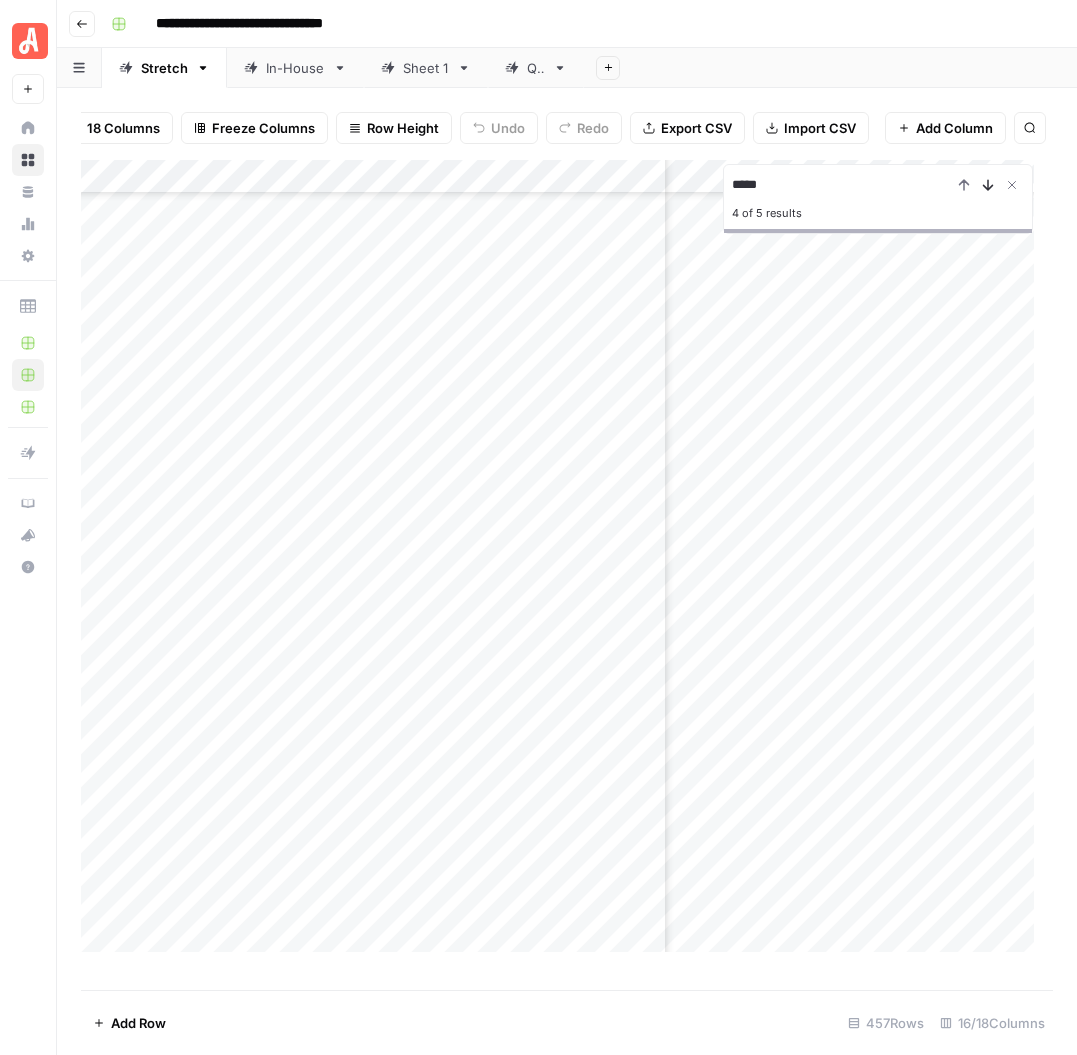 click 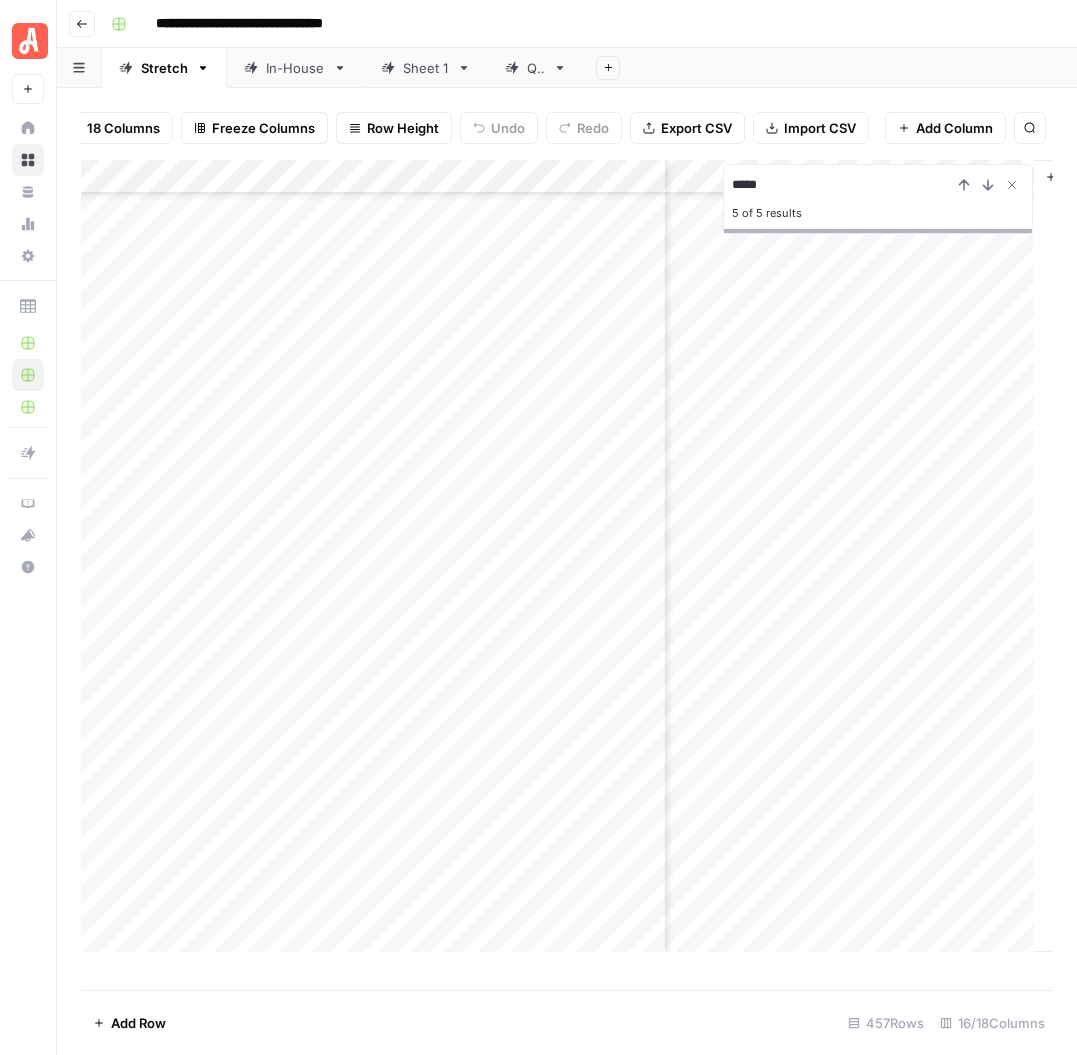 scroll, scrollTop: 9250, scrollLeft: 2476, axis: both 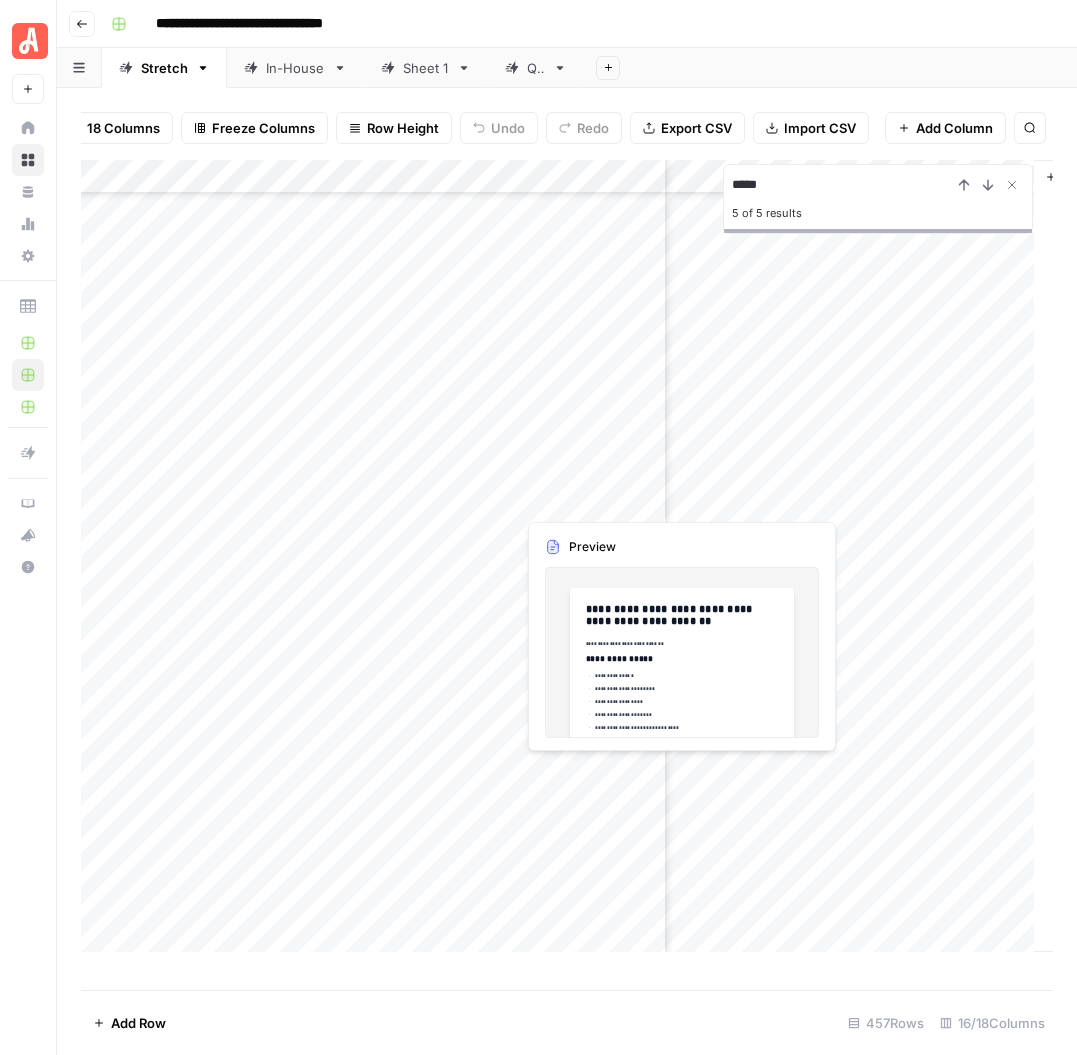 drag, startPoint x: 782, startPoint y: 211, endPoint x: 727, endPoint y: 210, distance: 55.00909 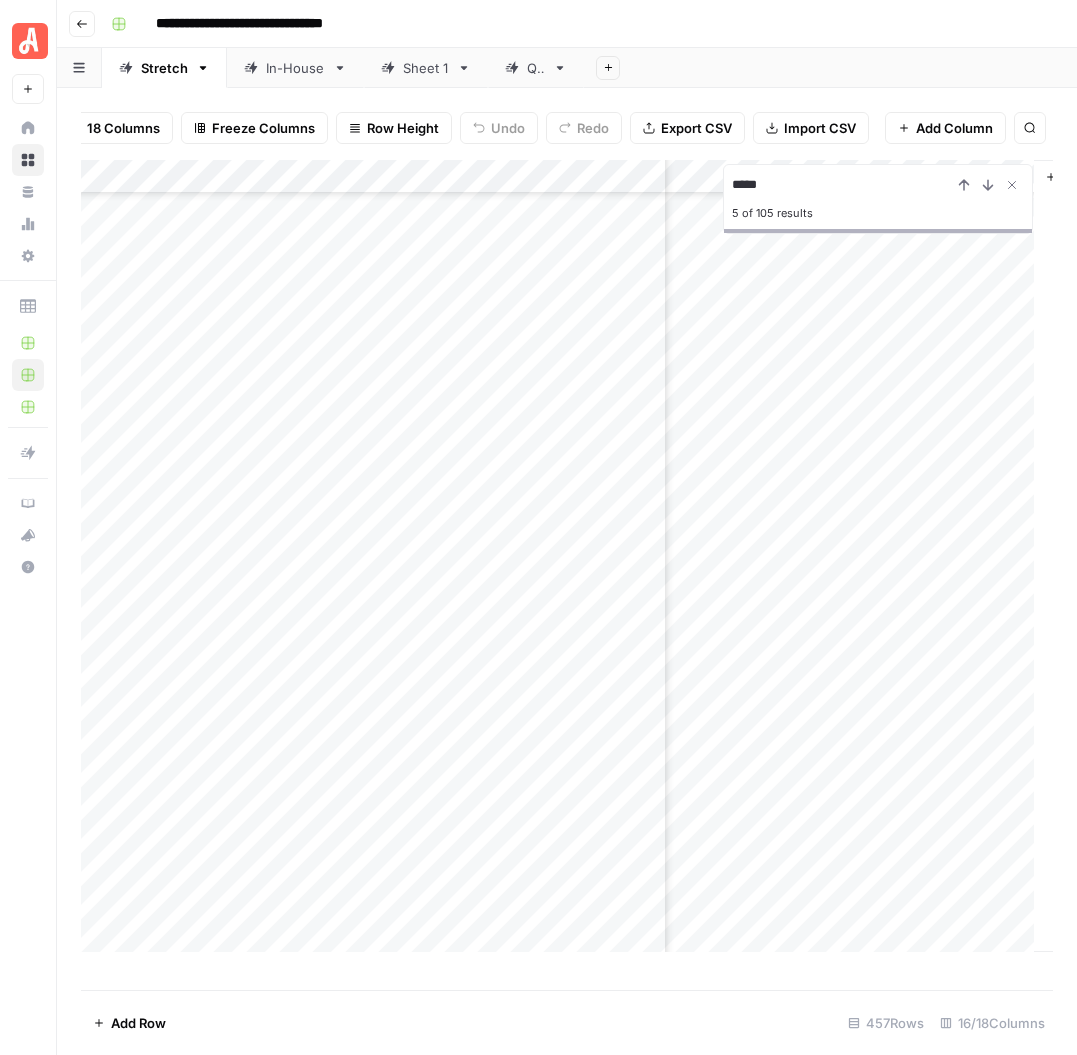 scroll, scrollTop: 14812, scrollLeft: 2476, axis: both 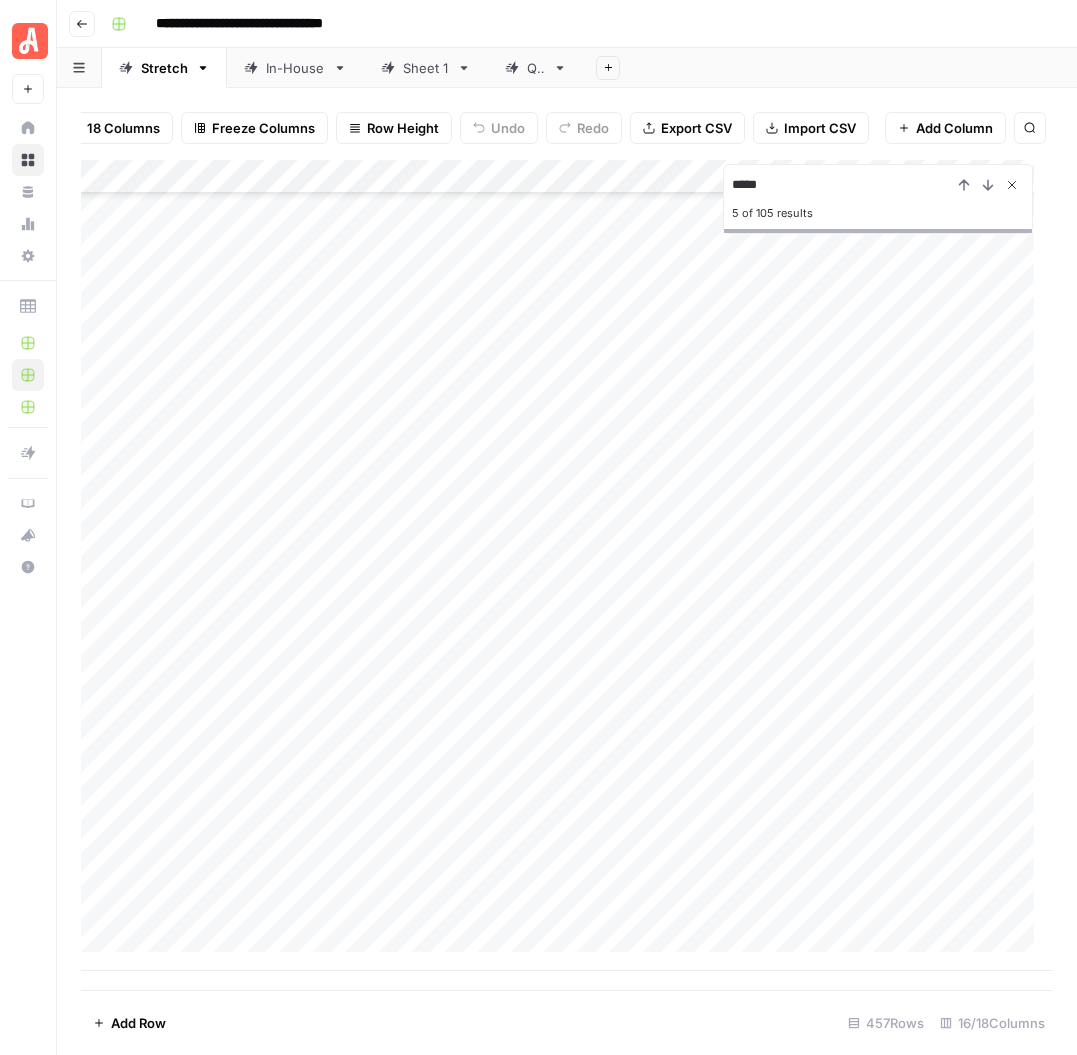 type on "*****" 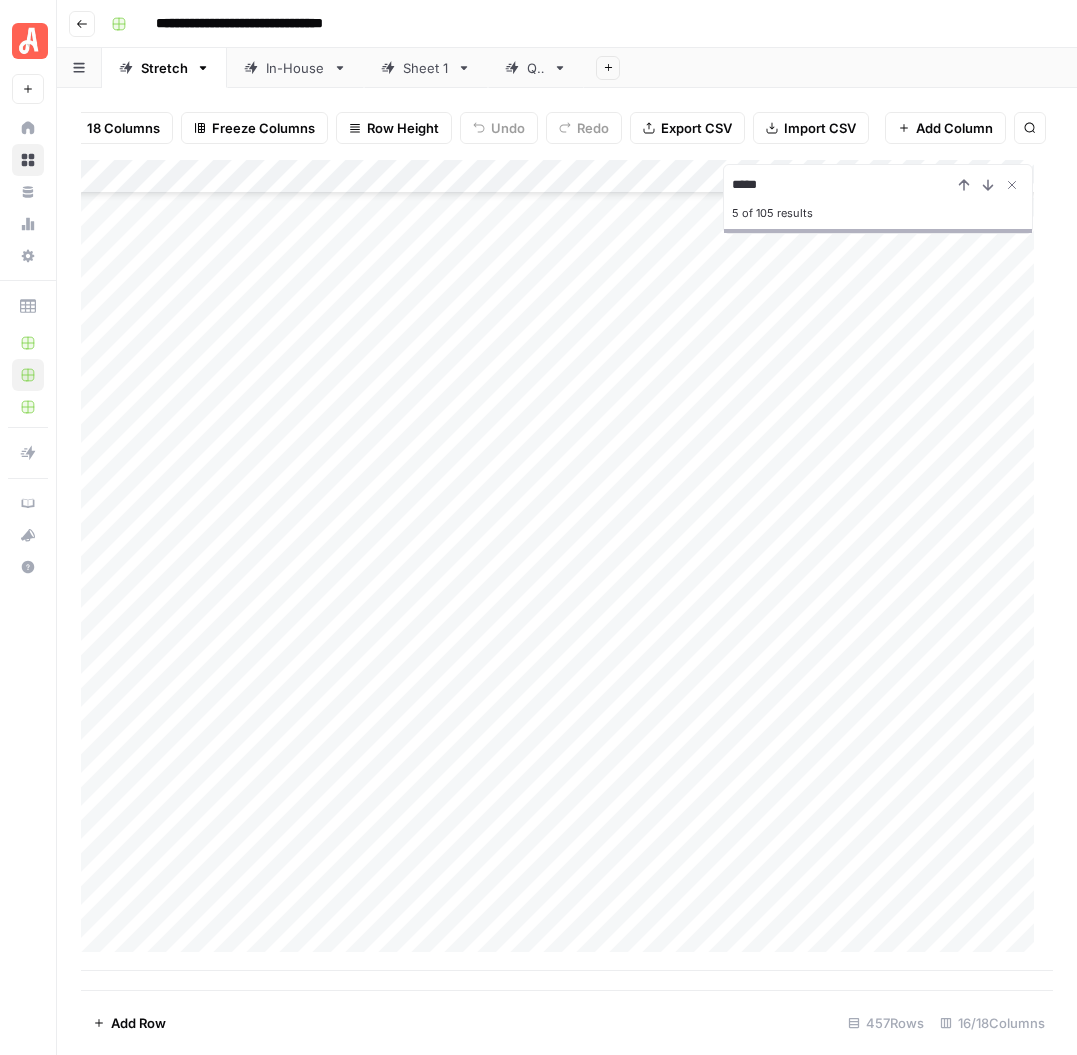 type 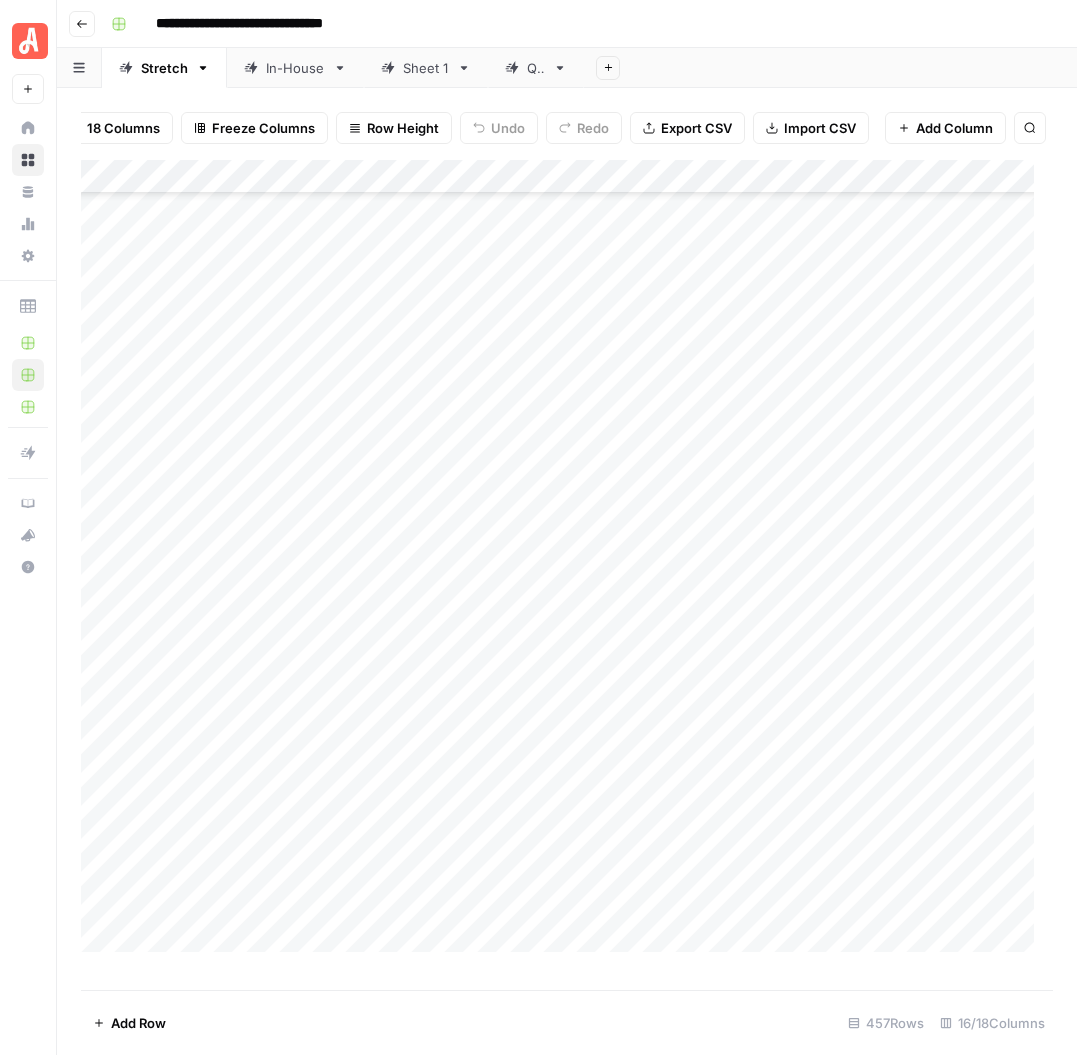 scroll, scrollTop: 13937, scrollLeft: 0, axis: vertical 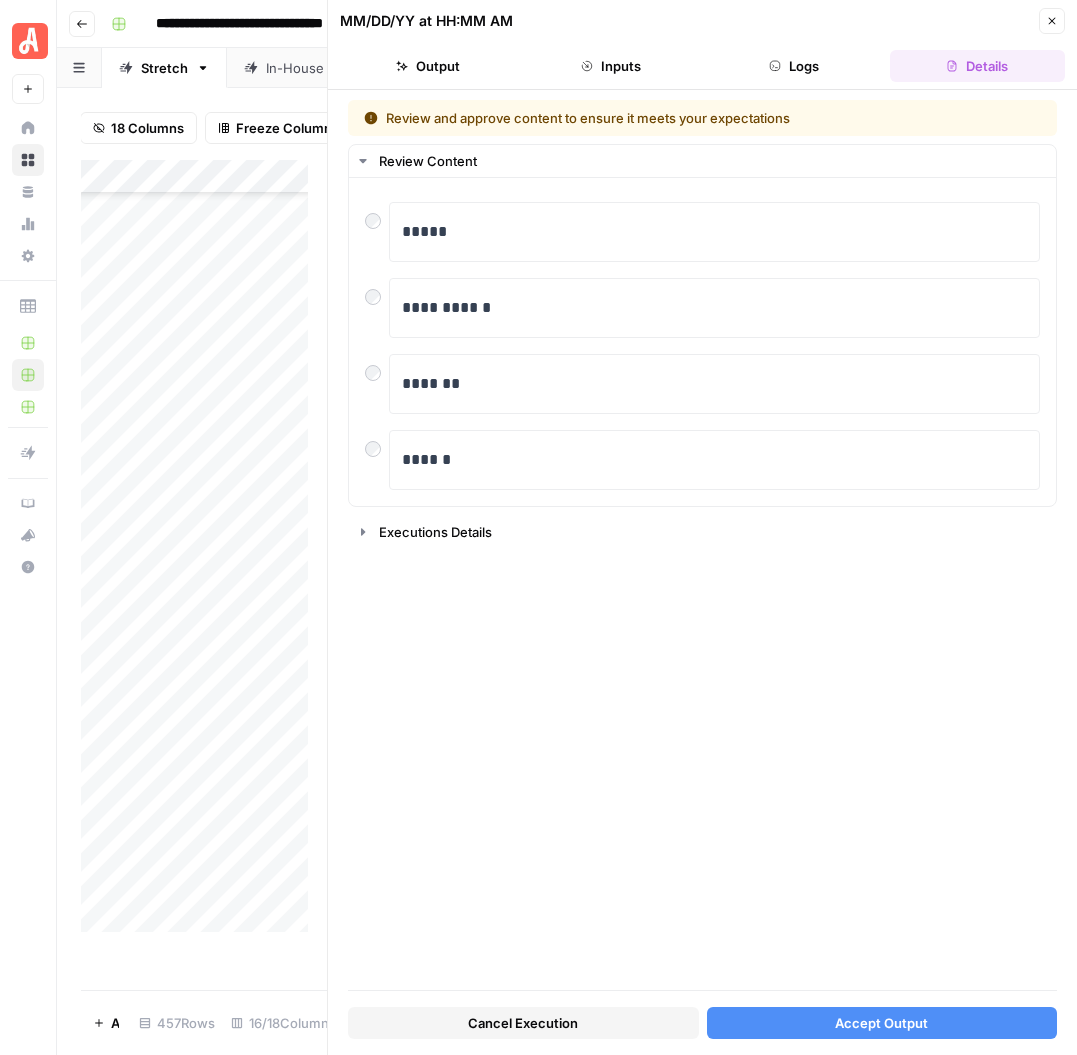 click on "Close" at bounding box center [1052, 21] 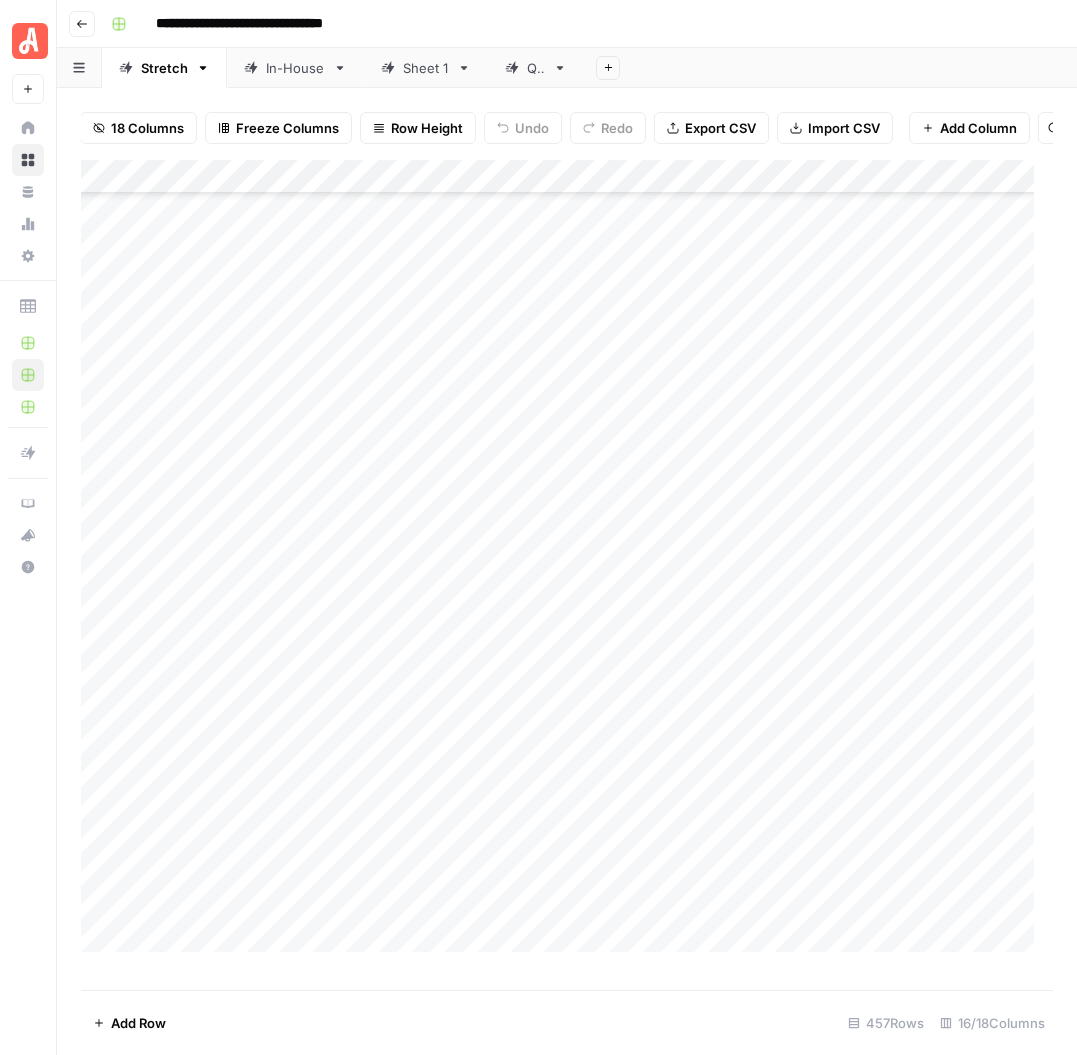 click on "Add Column" at bounding box center [567, 565] 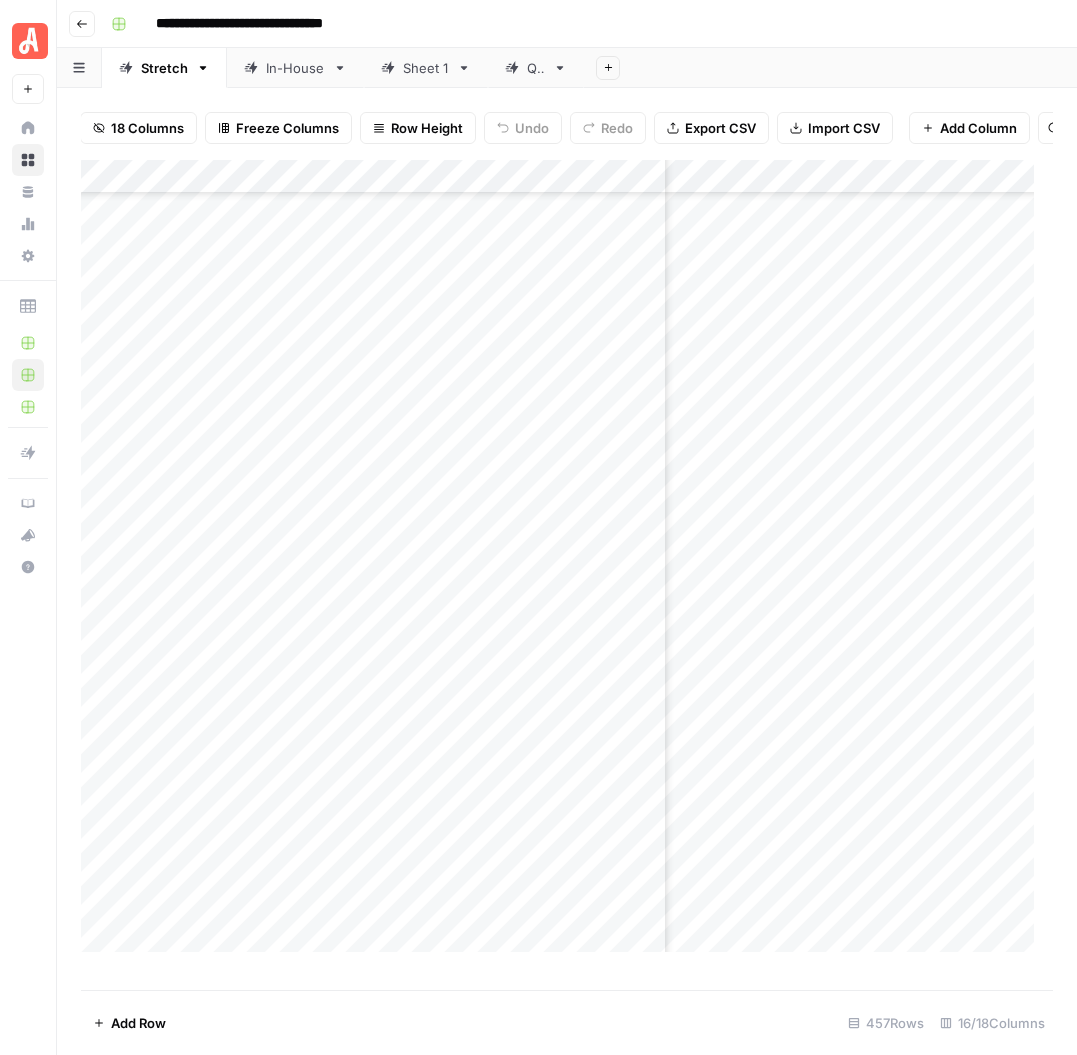 scroll, scrollTop: 14562, scrollLeft: 959, axis: both 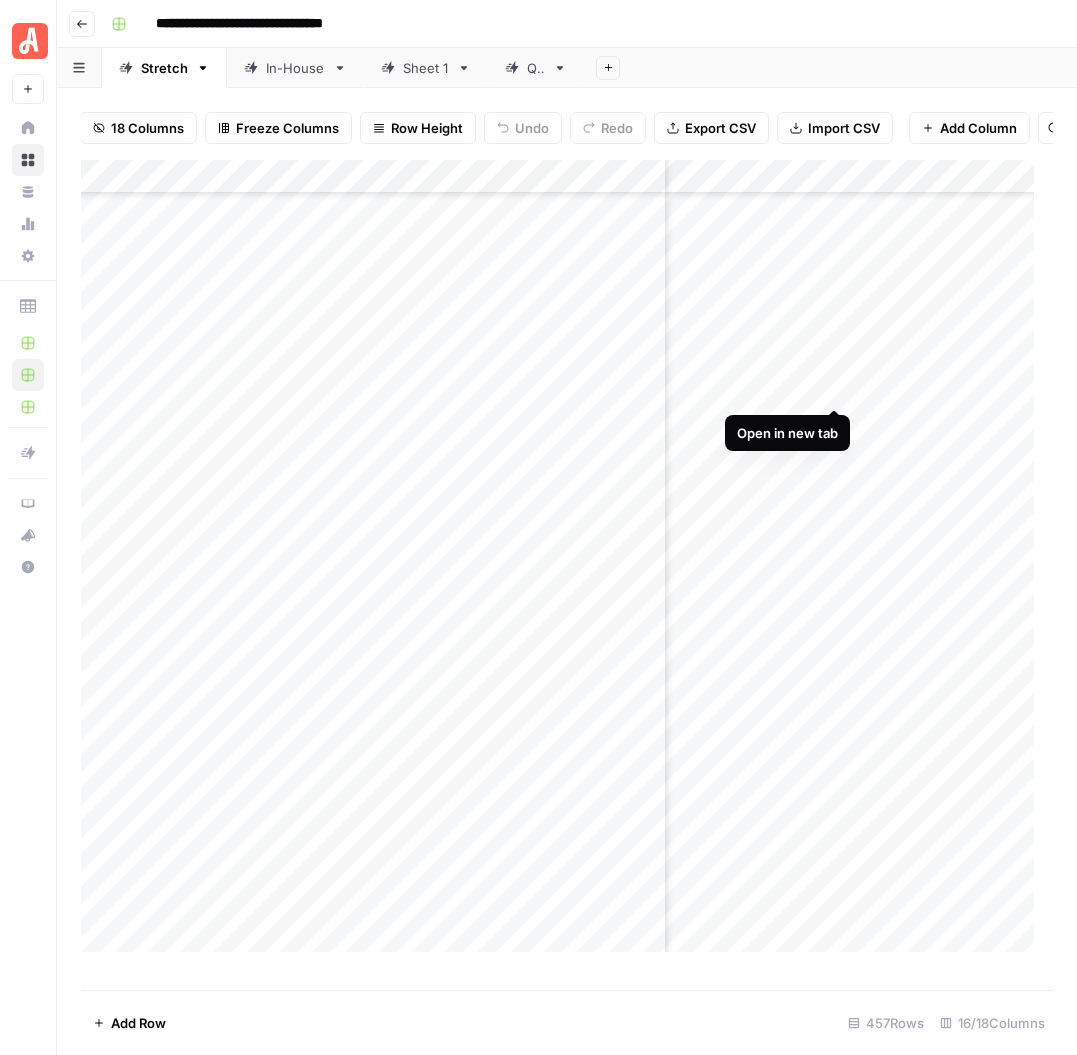 click on "Add Column" at bounding box center [567, 565] 